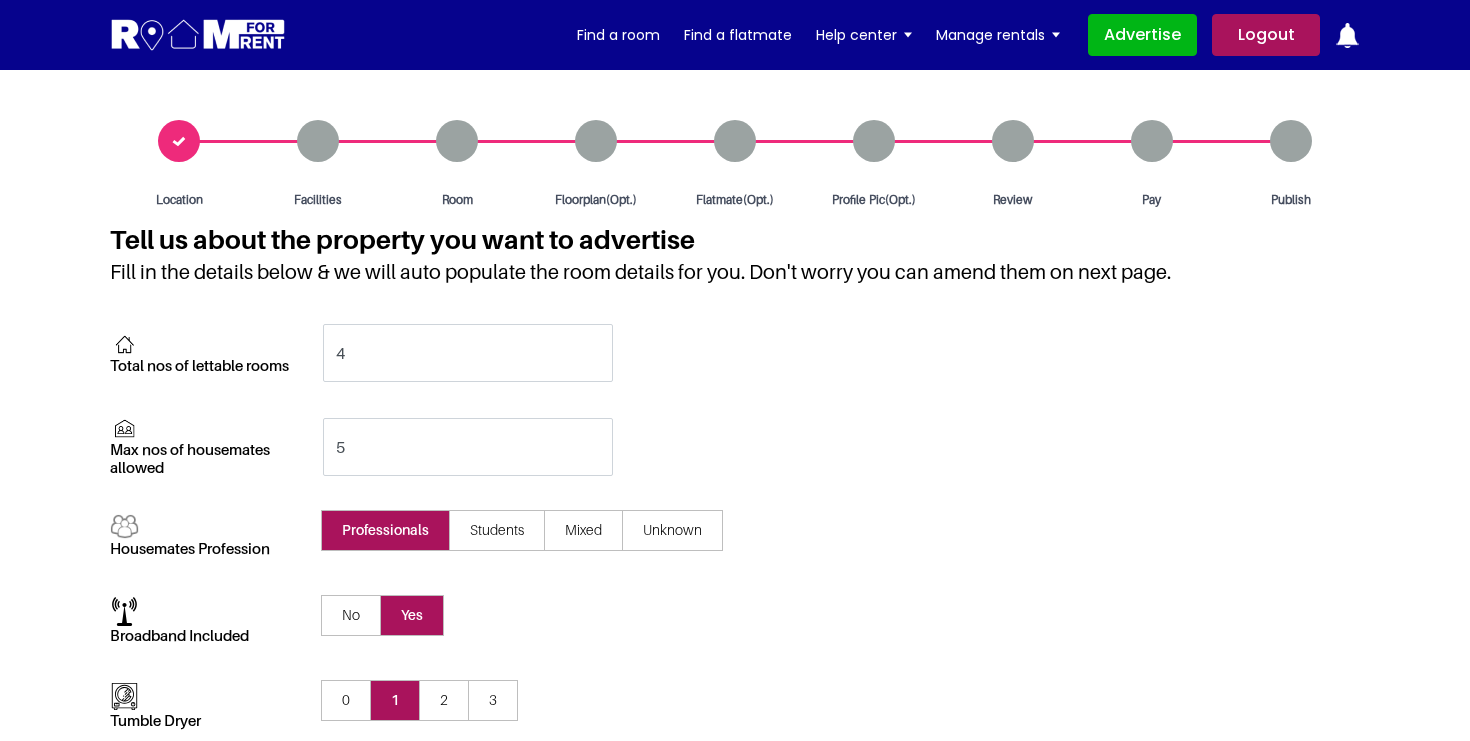 scroll, scrollTop: 741, scrollLeft: 0, axis: vertical 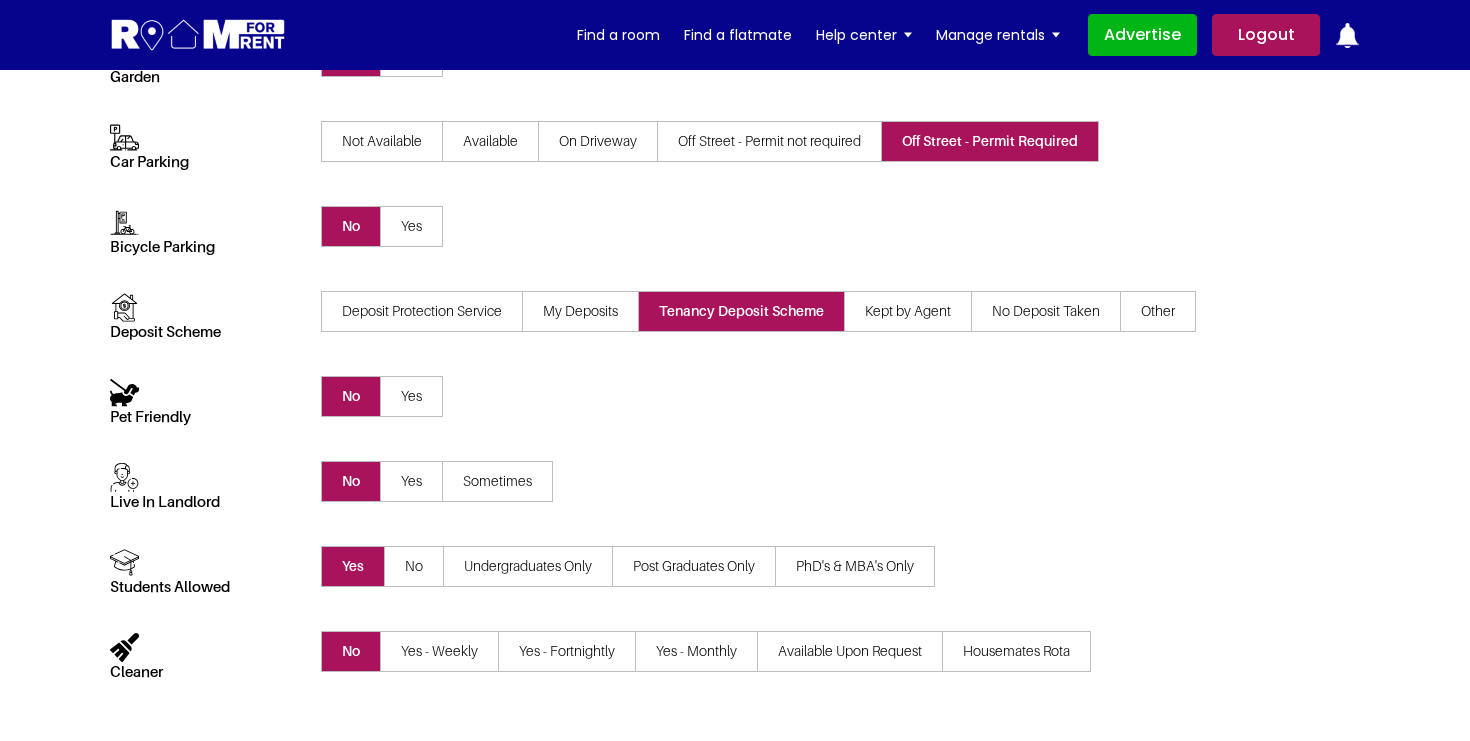 click on "No" at bounding box center (414, 566) 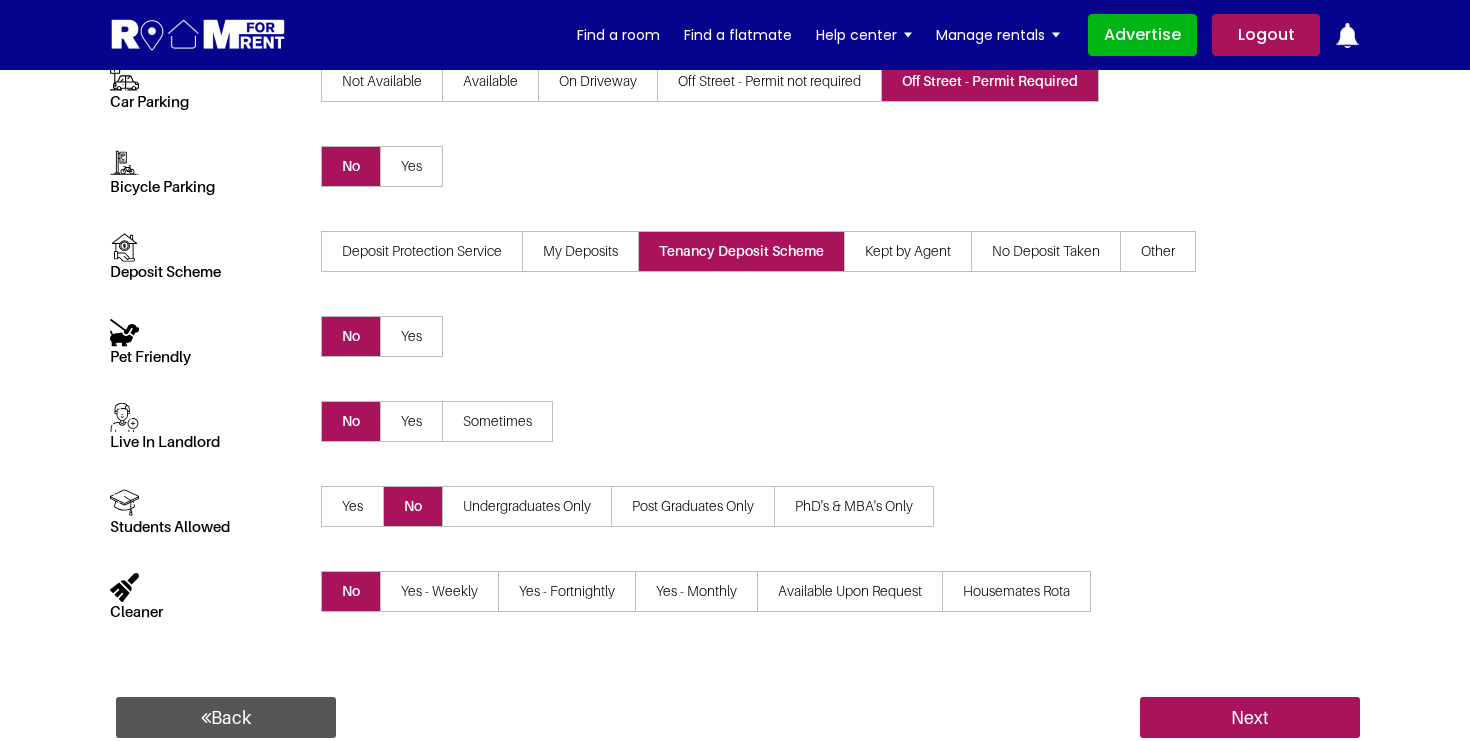 scroll, scrollTop: 875, scrollLeft: 0, axis: vertical 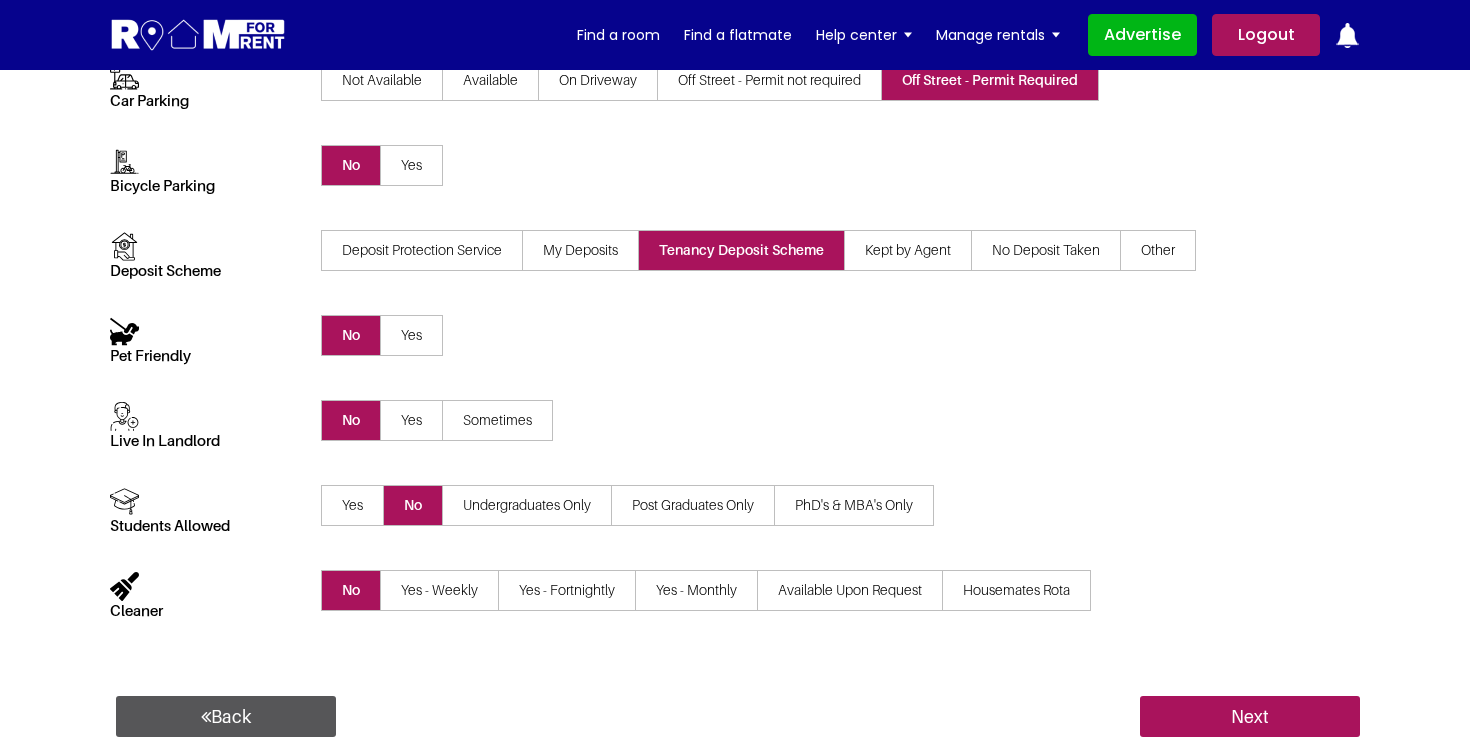 click on "Yes - Weekly" at bounding box center [439, 590] 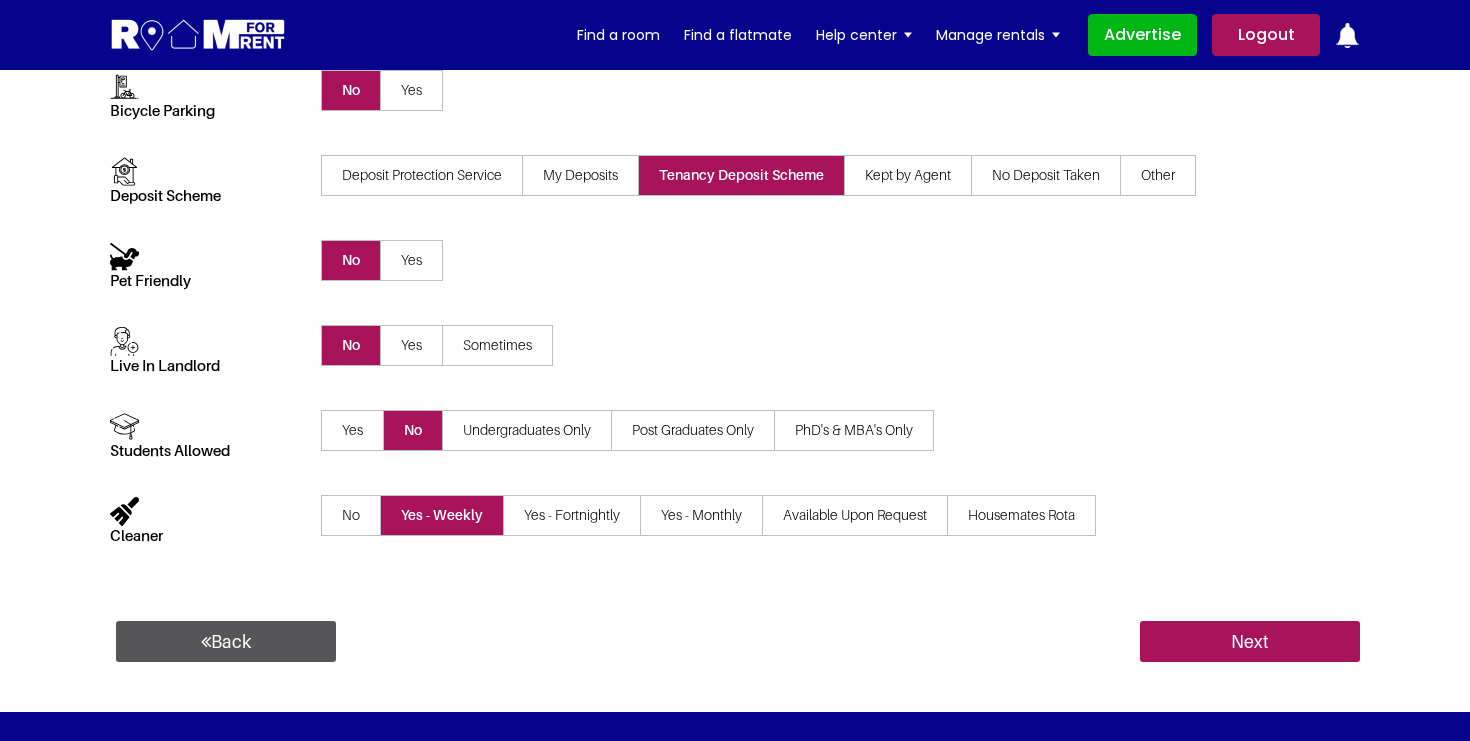 scroll, scrollTop: 989, scrollLeft: 0, axis: vertical 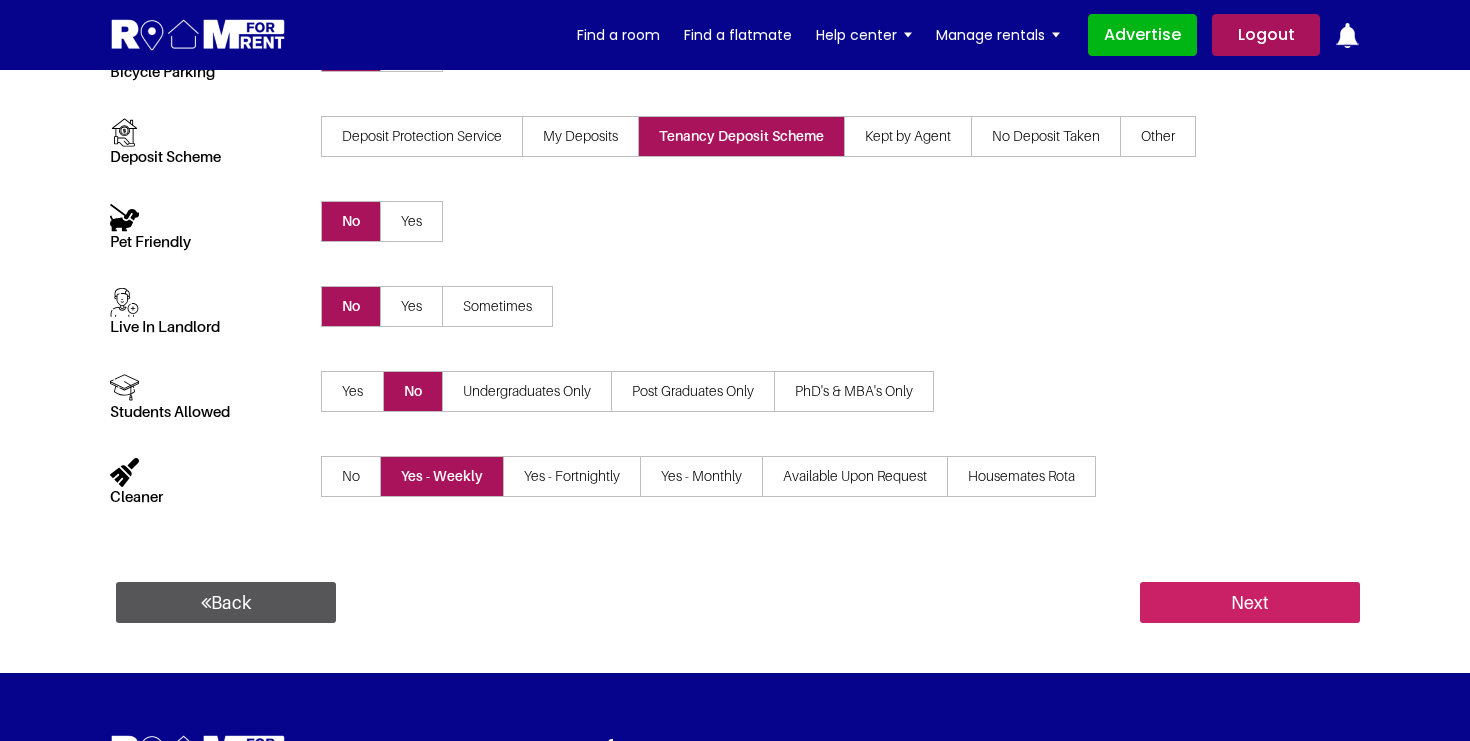 click on "Next" at bounding box center [1250, 603] 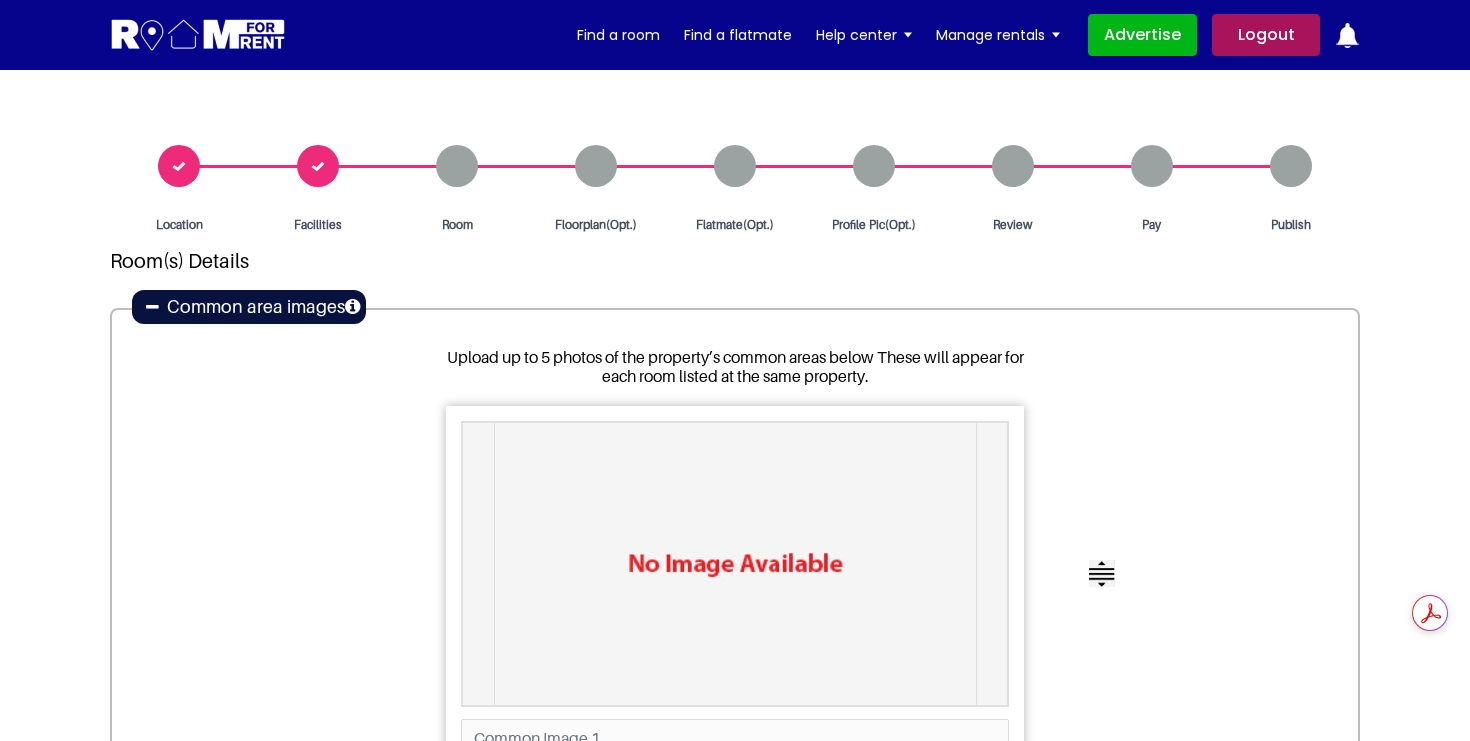 scroll, scrollTop: 0, scrollLeft: 0, axis: both 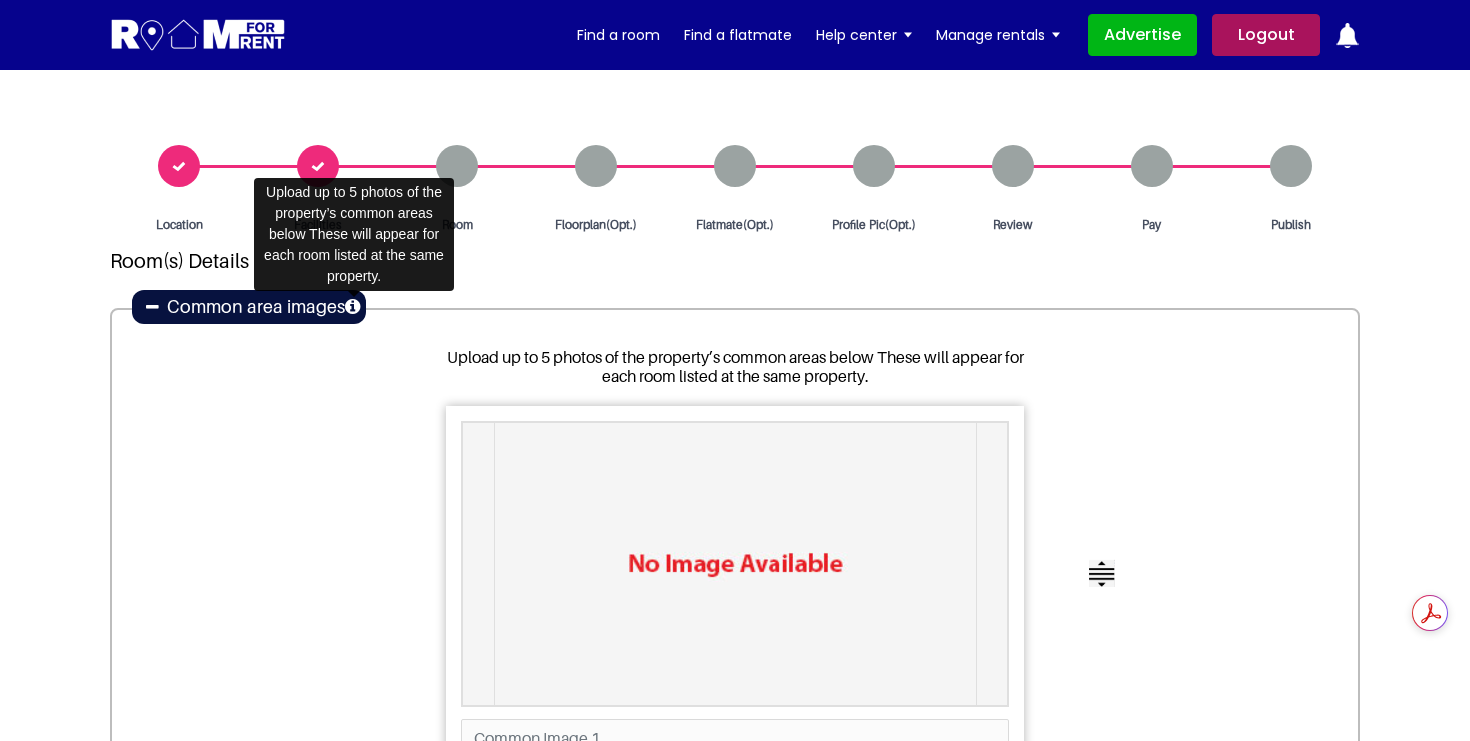 click at bounding box center (352, 307) 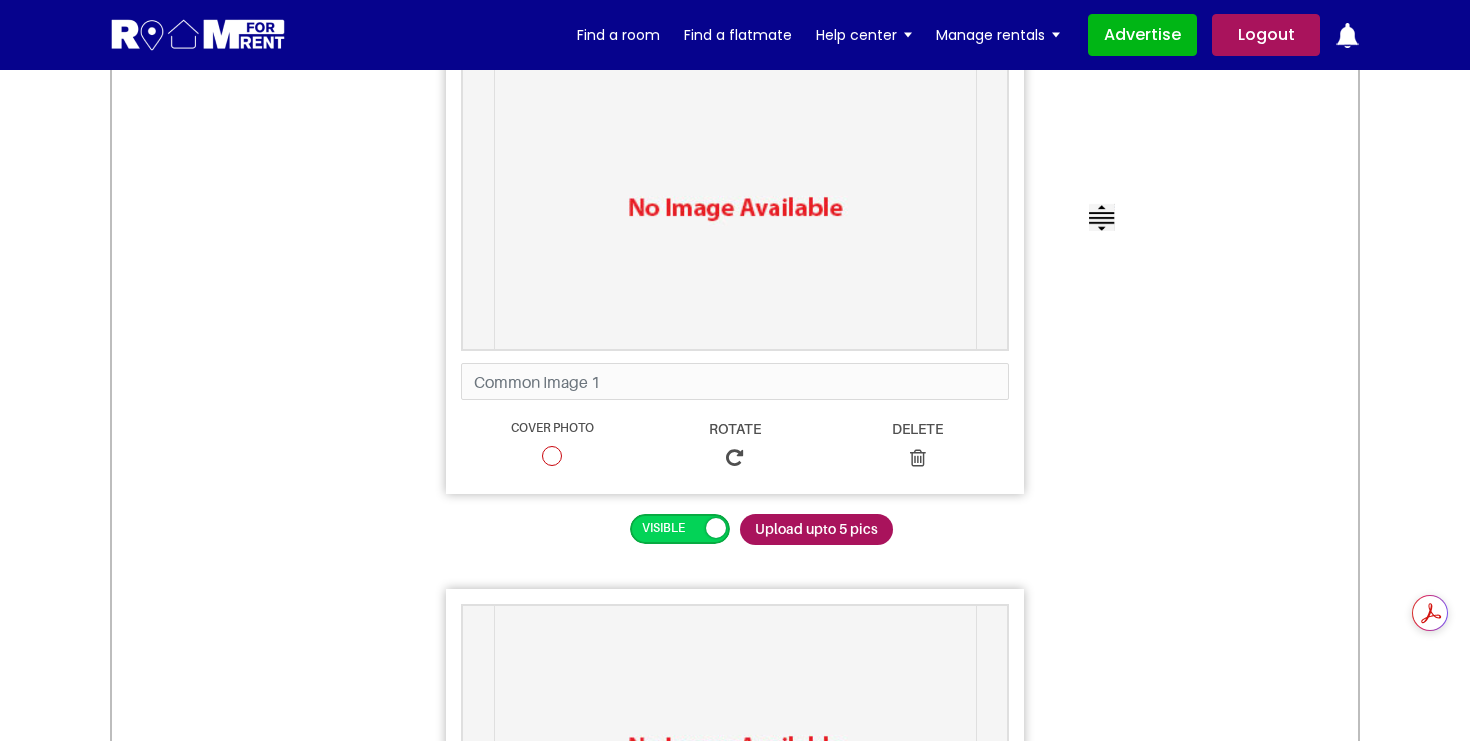 scroll, scrollTop: 305, scrollLeft: 0, axis: vertical 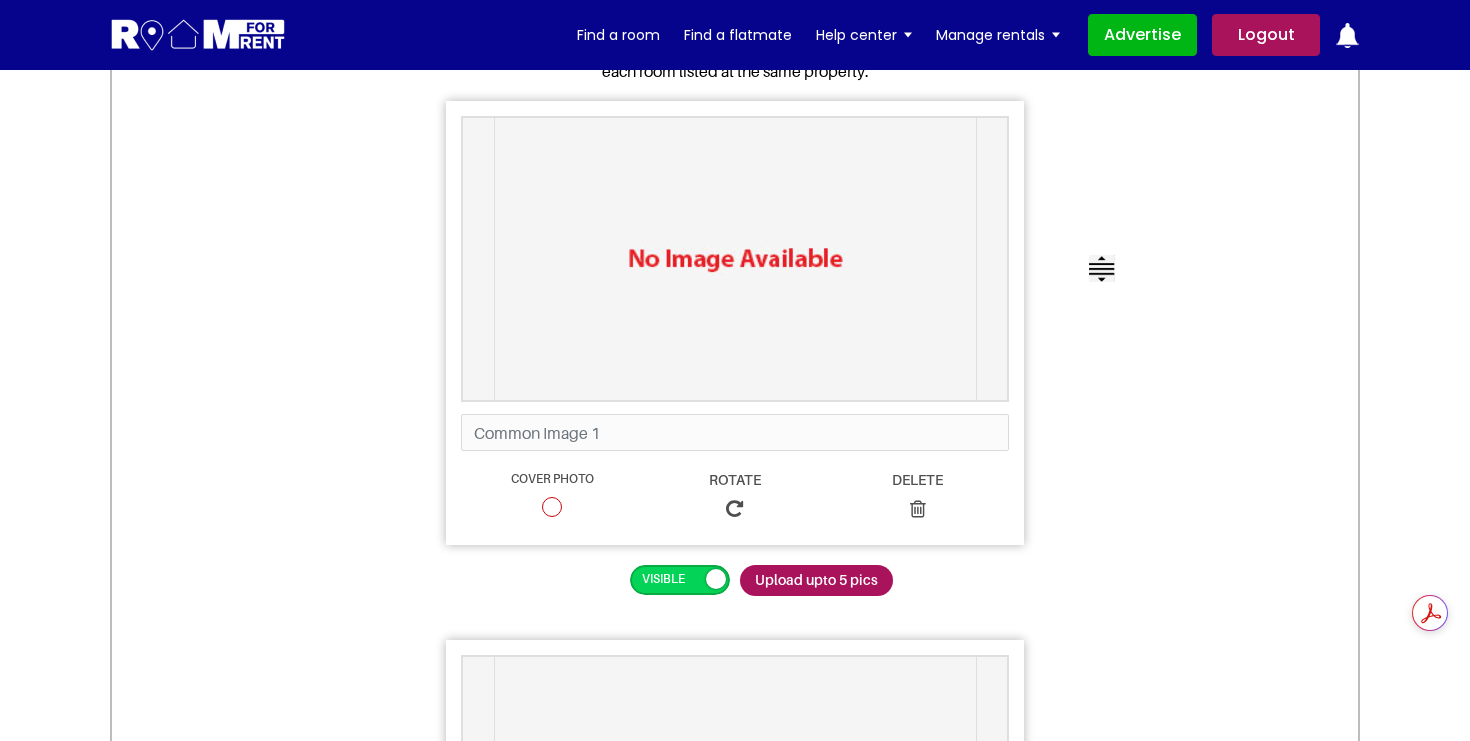 click at bounding box center (735, 259) 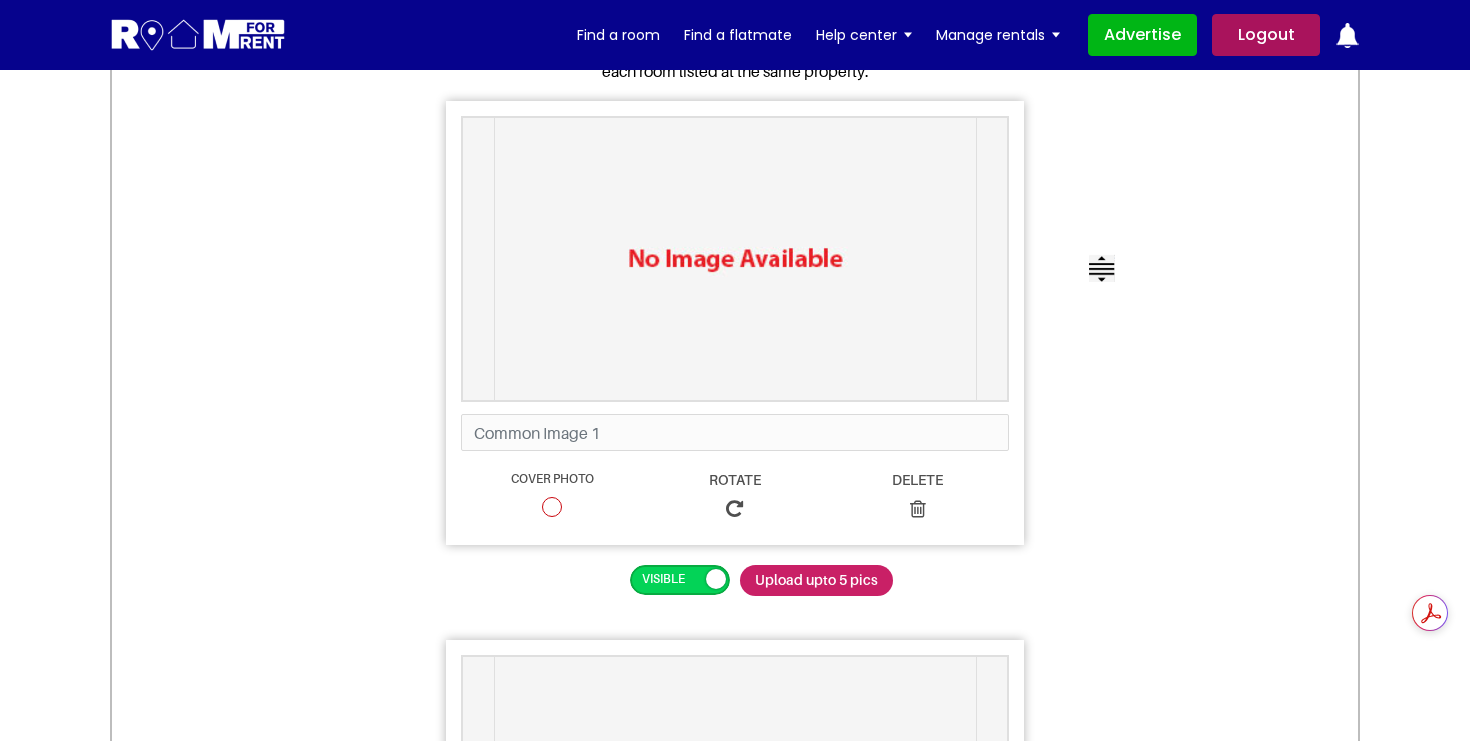click on "Upload upto 5 pics" at bounding box center (816, 580) 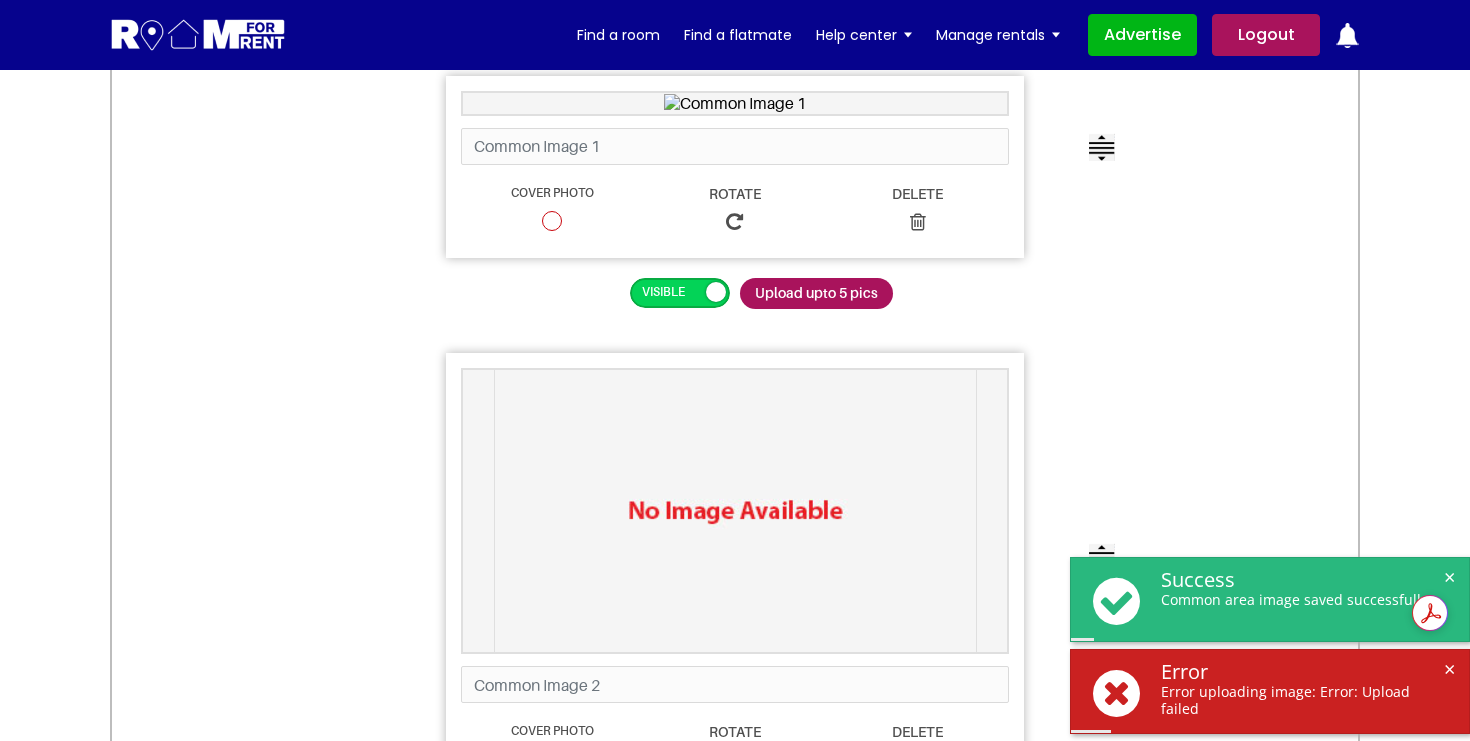 scroll, scrollTop: 341, scrollLeft: 0, axis: vertical 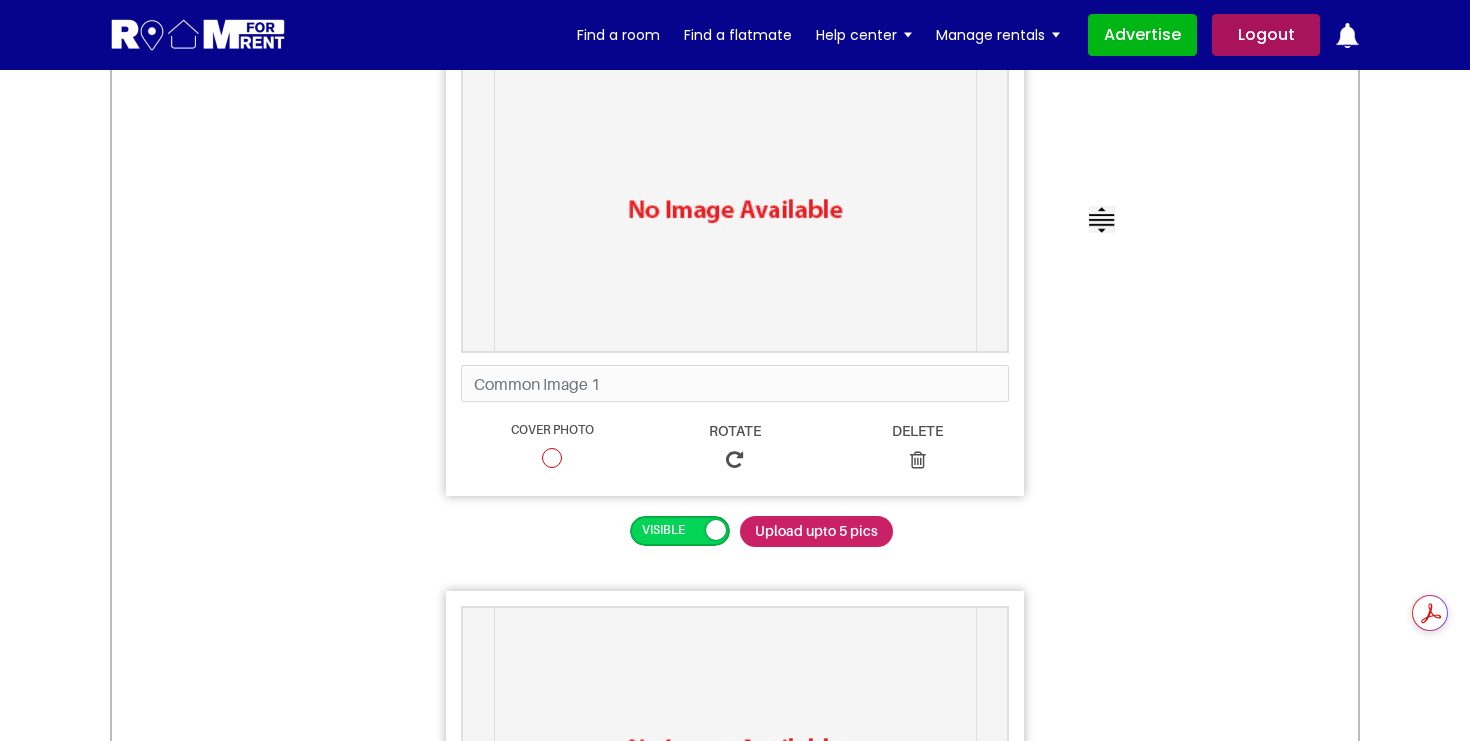 click on "Upload upto 5 pics" at bounding box center (816, 531) 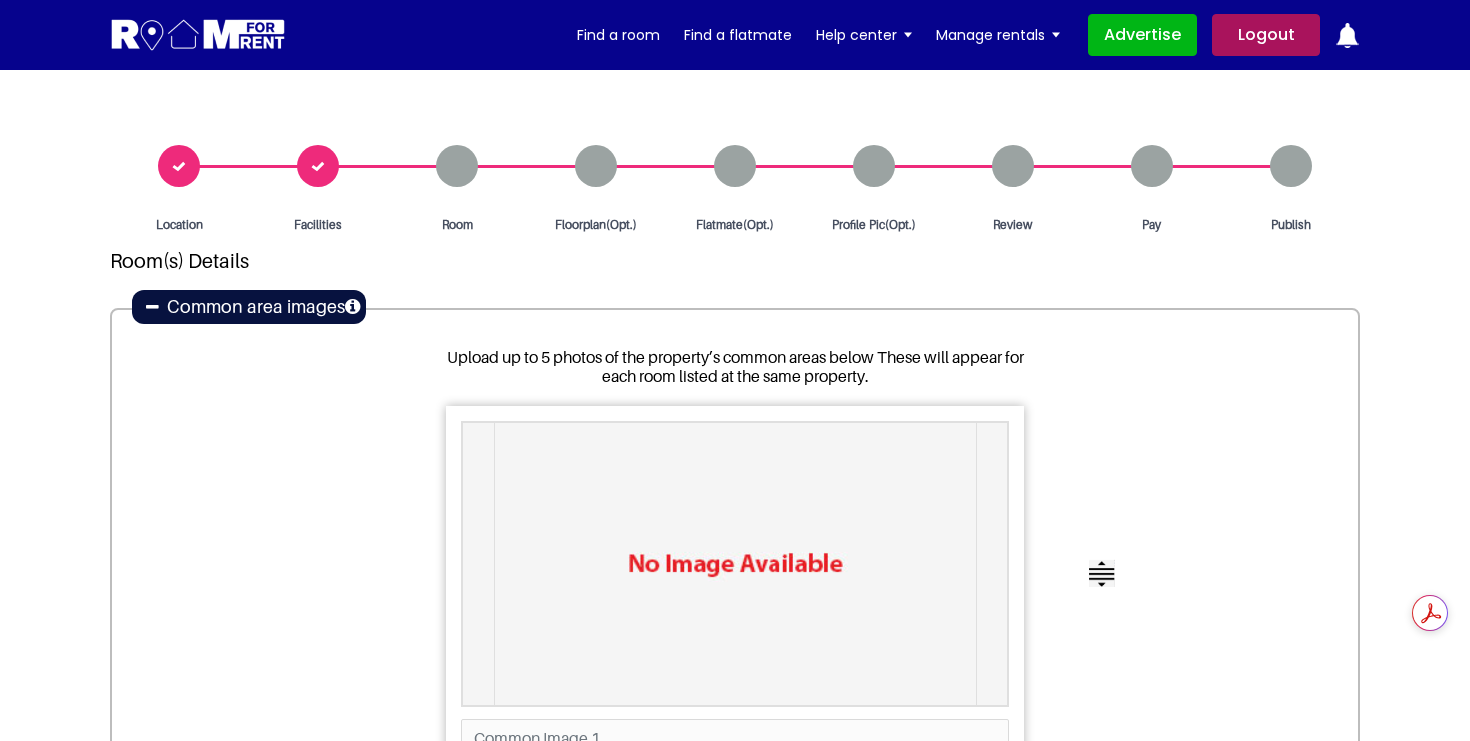 scroll, scrollTop: 354, scrollLeft: 0, axis: vertical 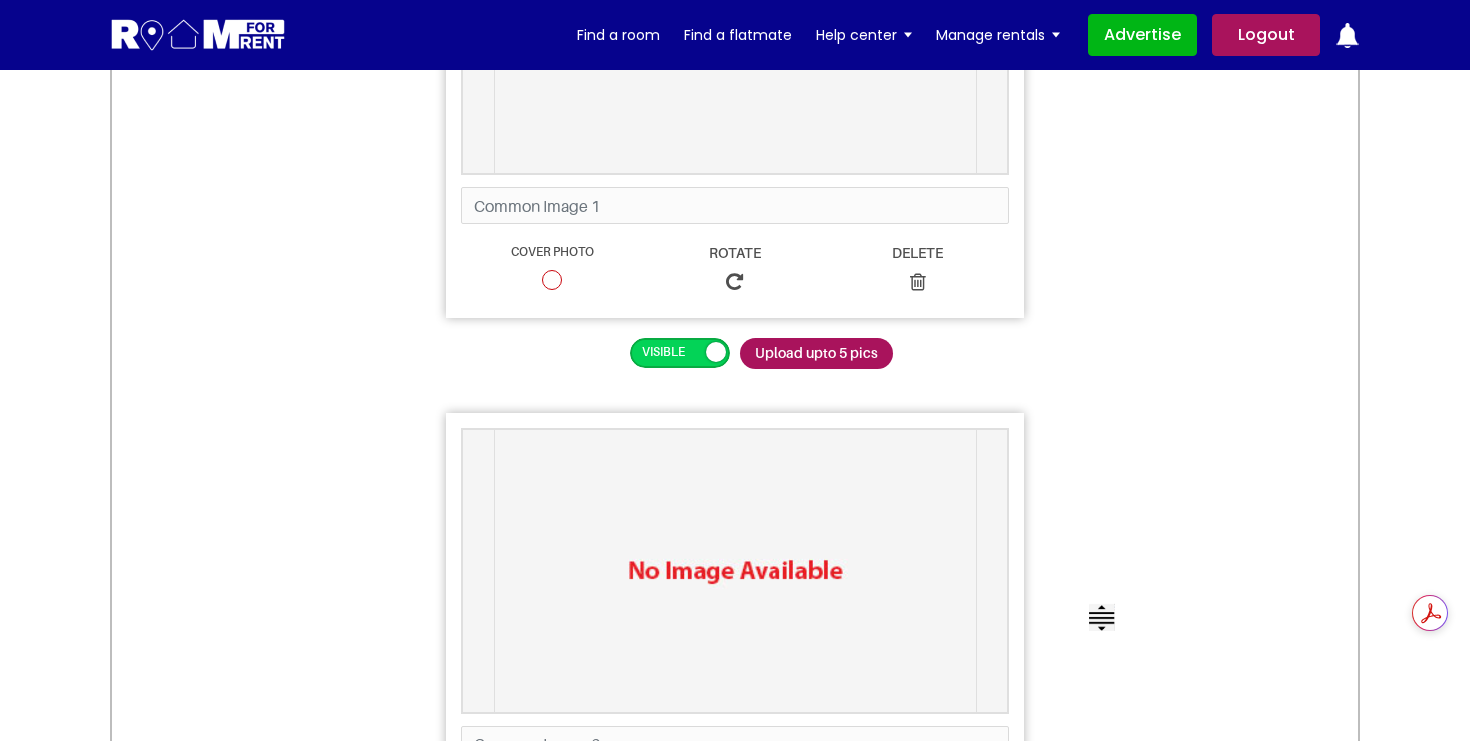 click at bounding box center (593, 350) 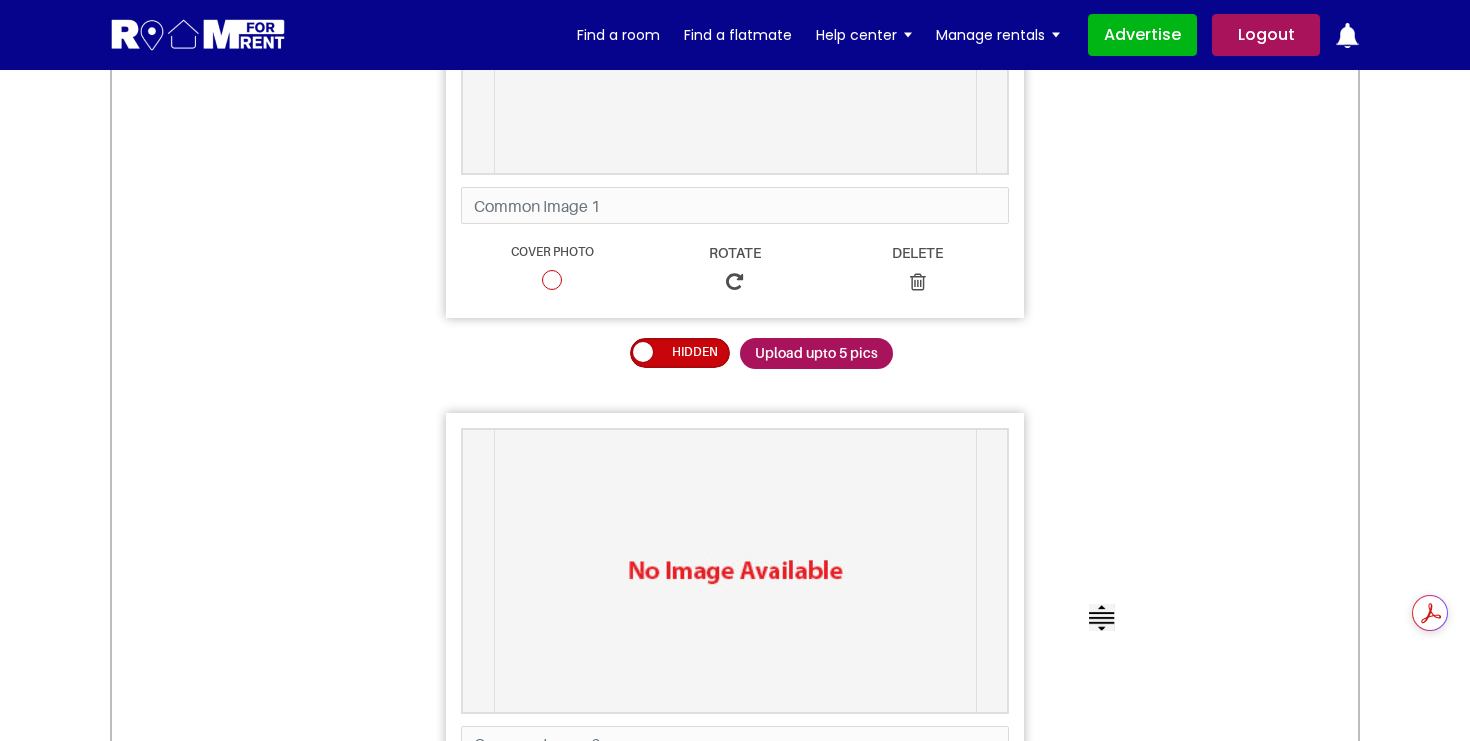 click at bounding box center [593, 350] 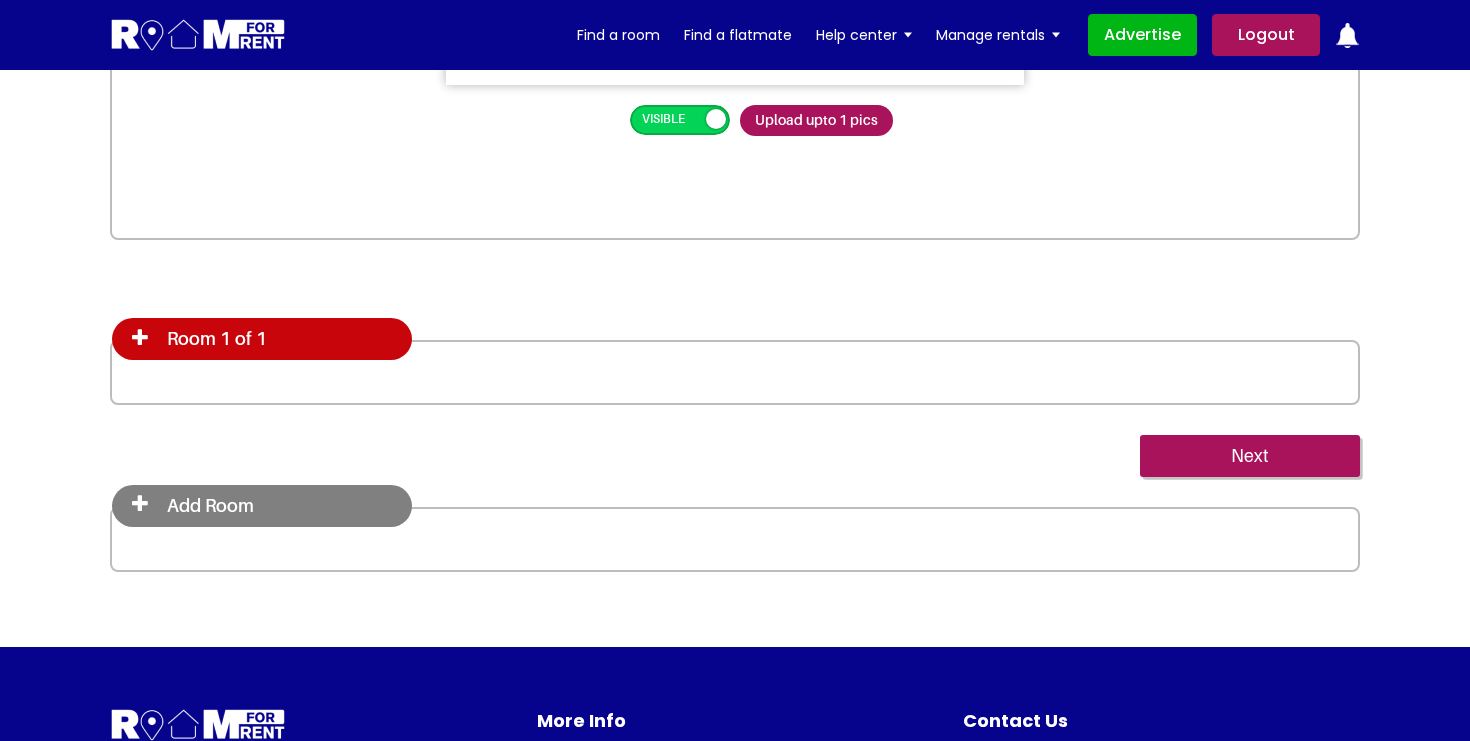 scroll, scrollTop: 2537, scrollLeft: 0, axis: vertical 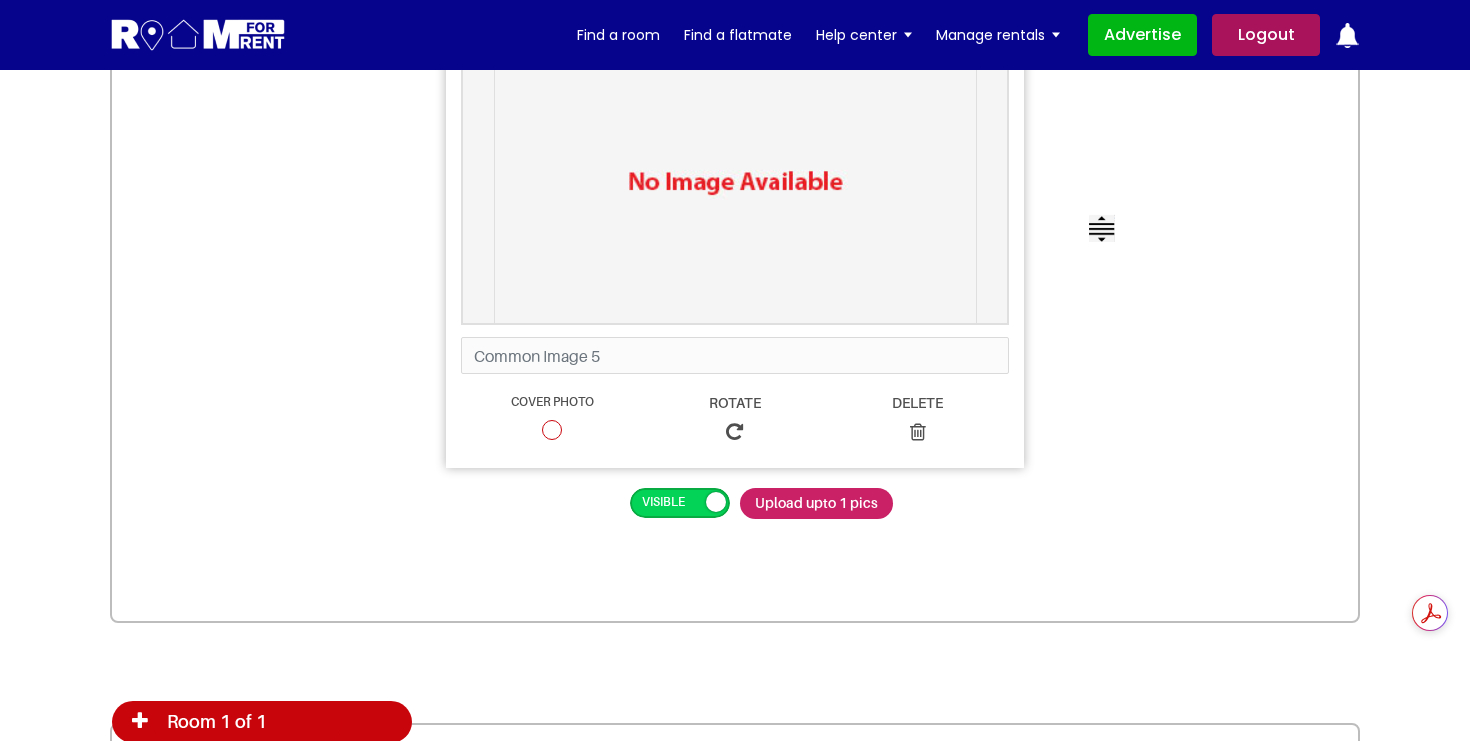 click on "Upload upto 1 pics" at bounding box center (816, 503) 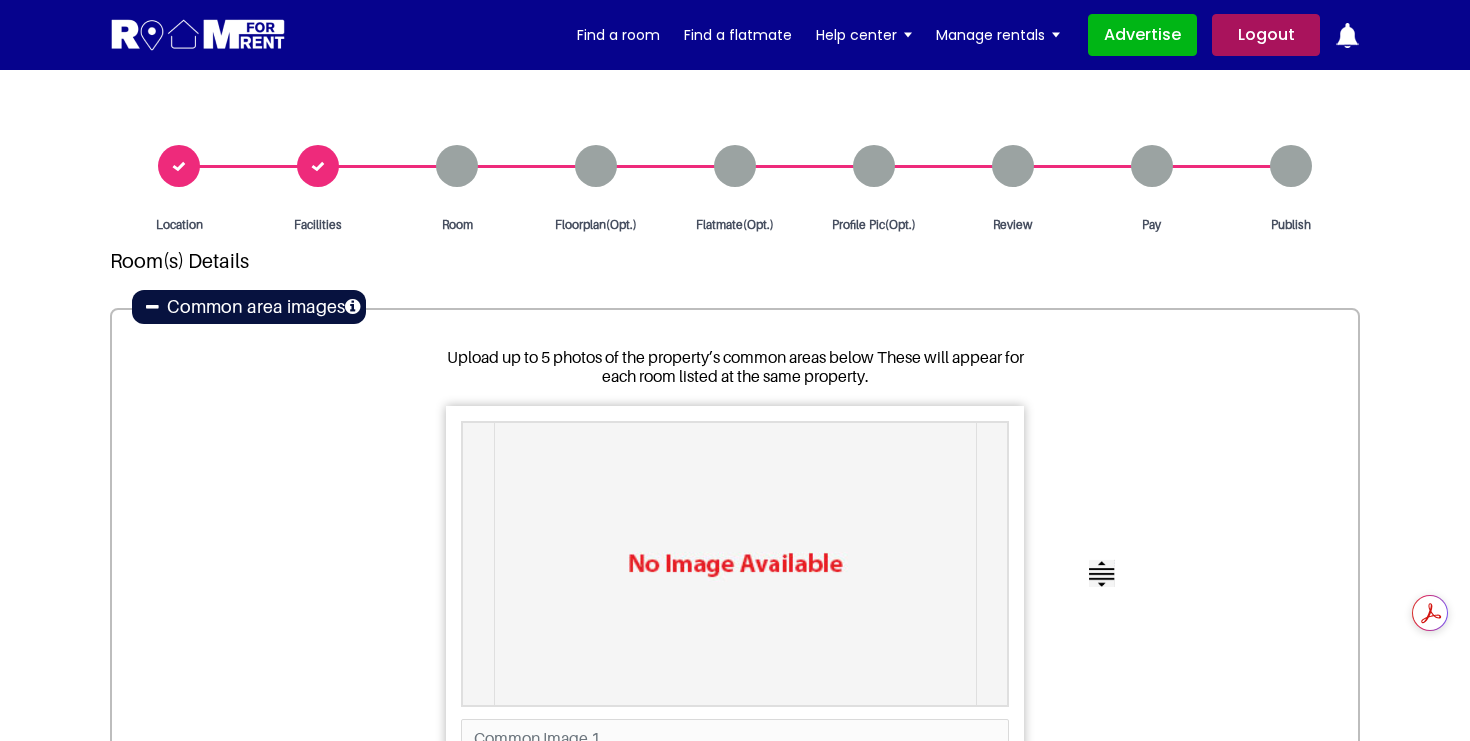 scroll, scrollTop: 2149, scrollLeft: 0, axis: vertical 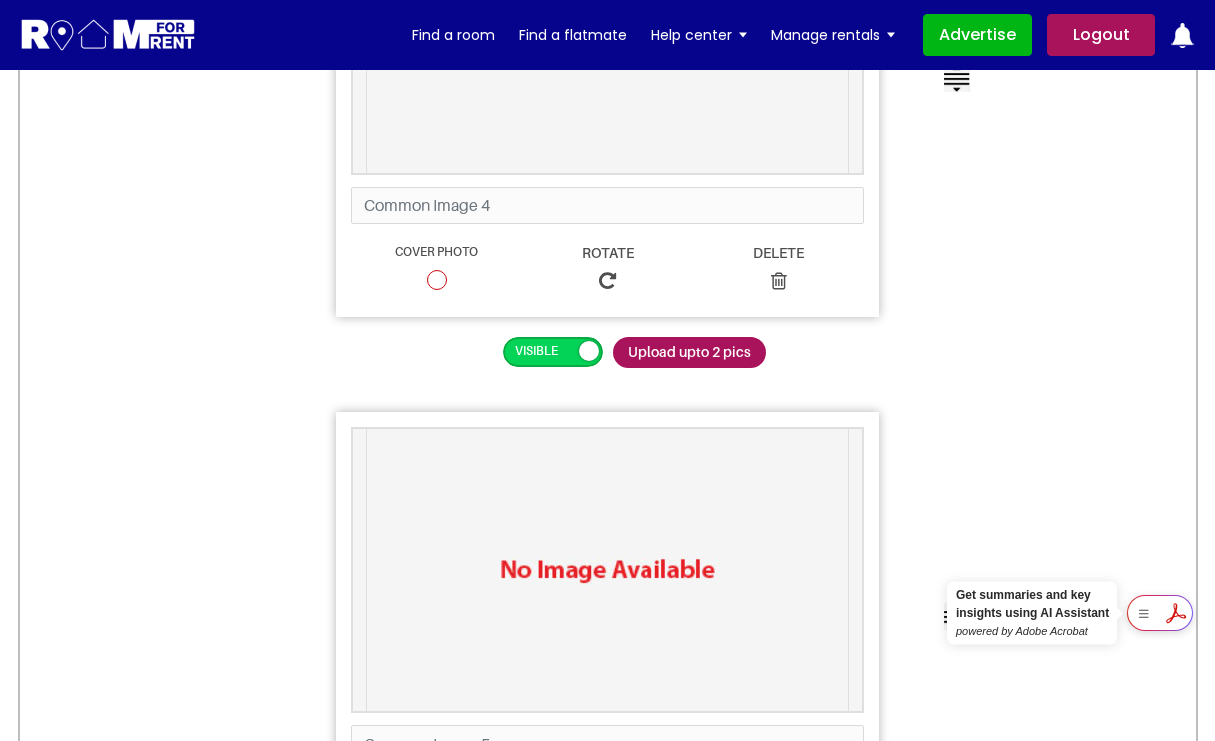 click on "[FIRST] [LAST]
Logout
Find a room
Find a
flatmate
Help center
Landlord FAQs Tenant FAQs Blog" at bounding box center [607, 25] 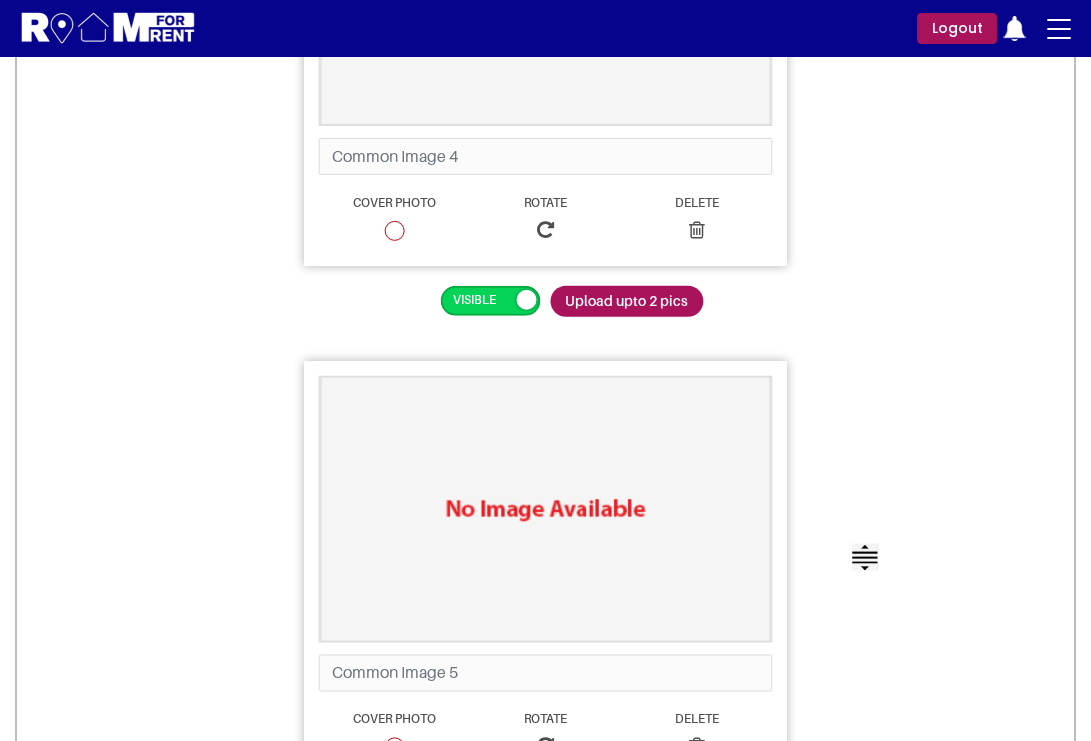 scroll, scrollTop: 2098, scrollLeft: 0, axis: vertical 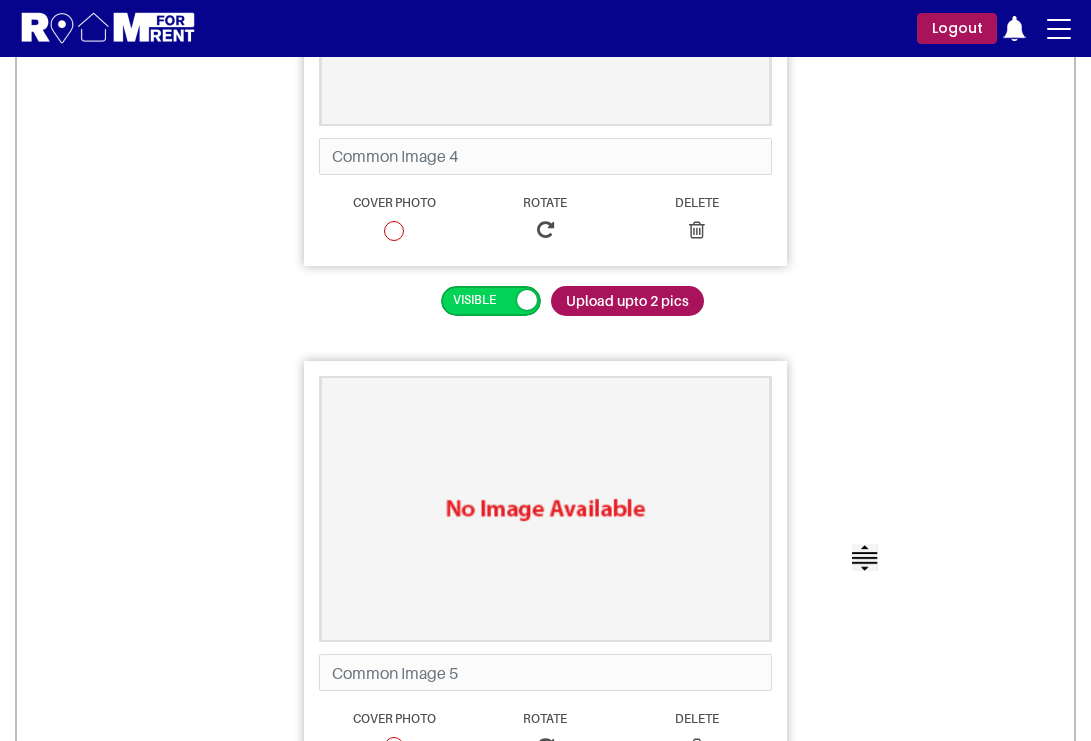 click on "Cover Photo Rotate Delete File Uploaded!" at bounding box center [545, 619] 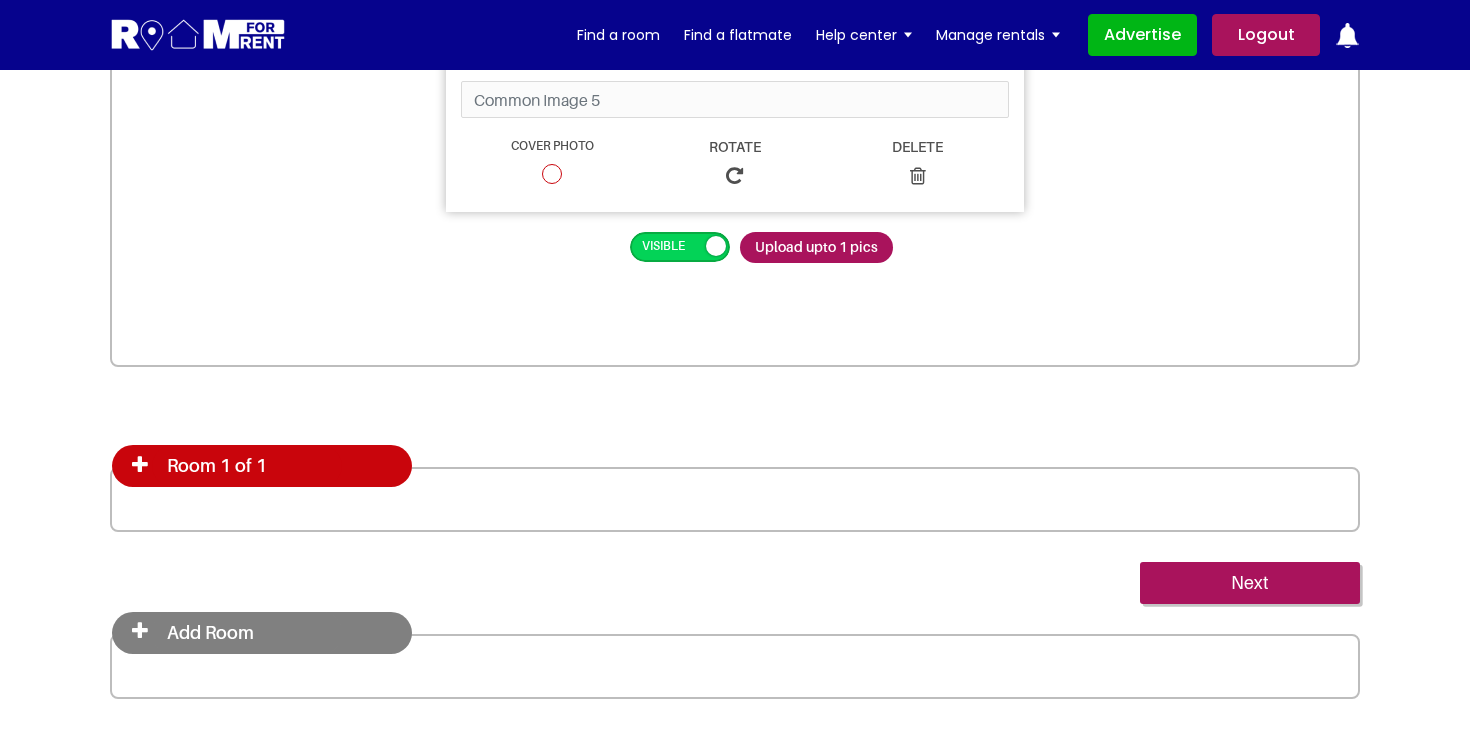 scroll, scrollTop: 2801, scrollLeft: 0, axis: vertical 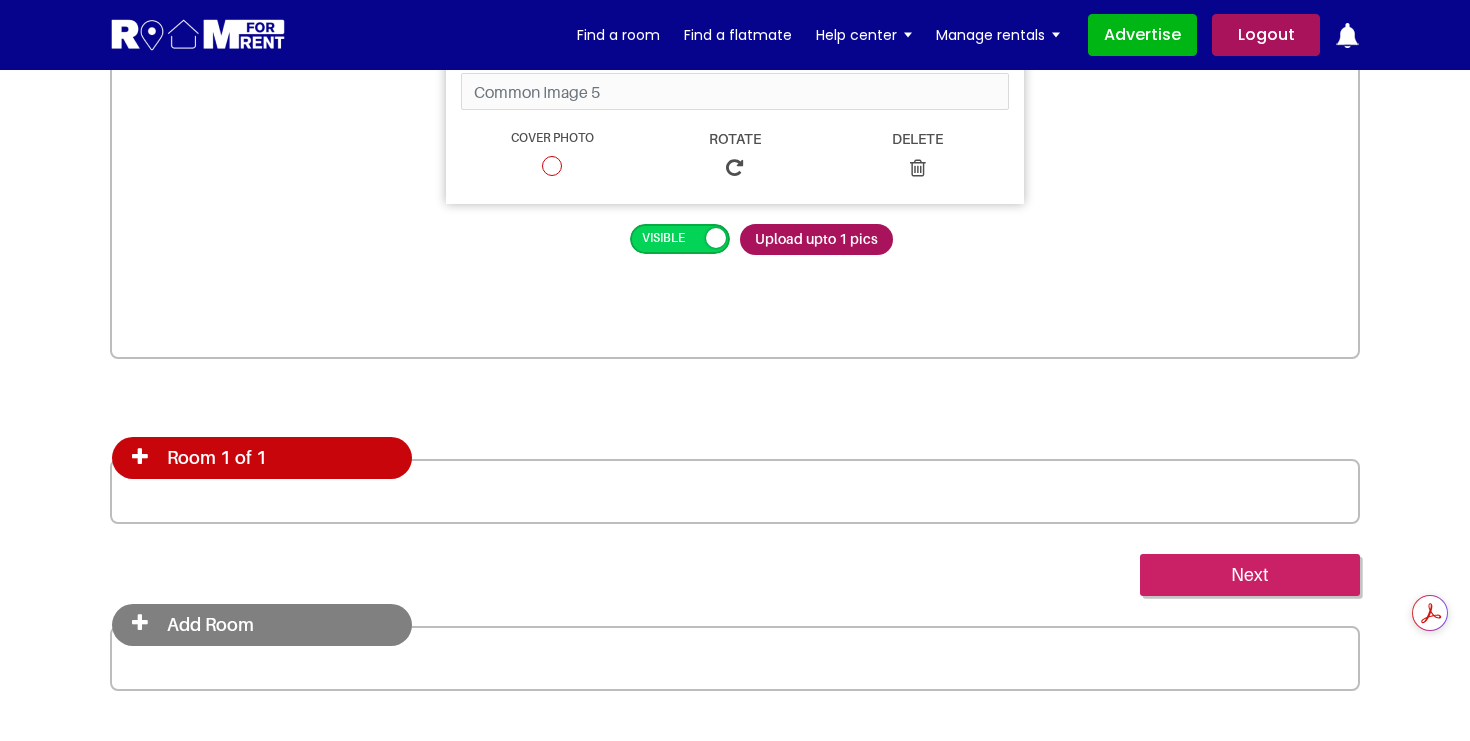 click on "Next" at bounding box center [1250, 575] 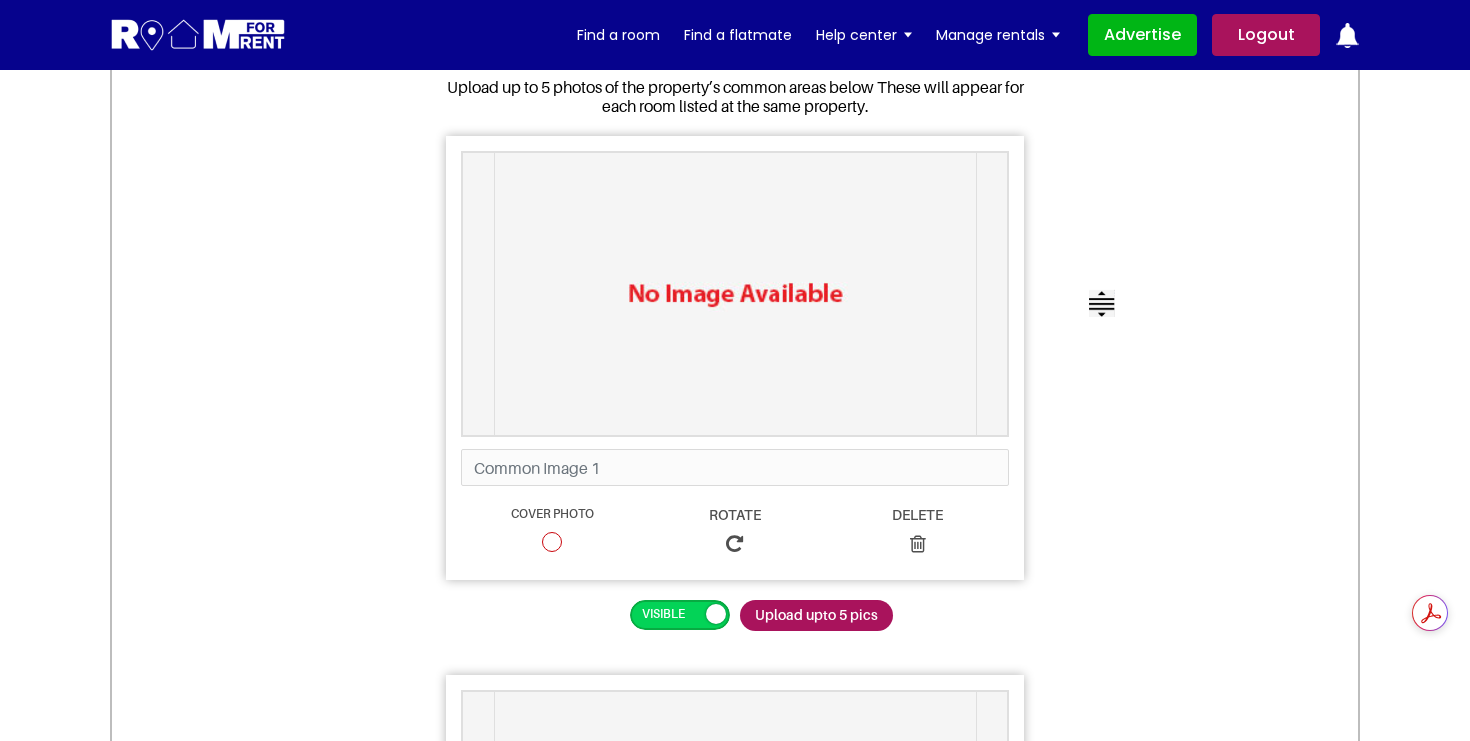 scroll, scrollTop: 309, scrollLeft: 0, axis: vertical 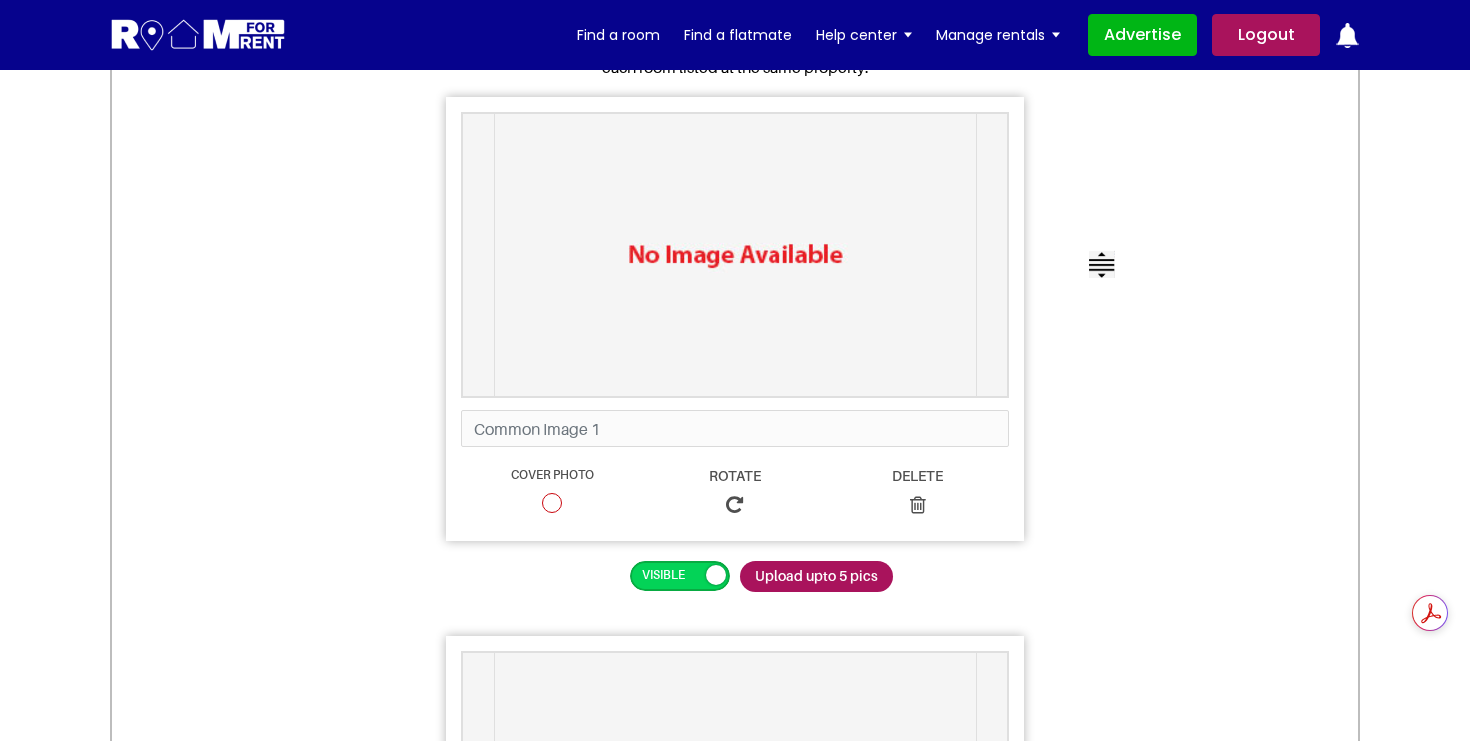 click at bounding box center [552, 503] 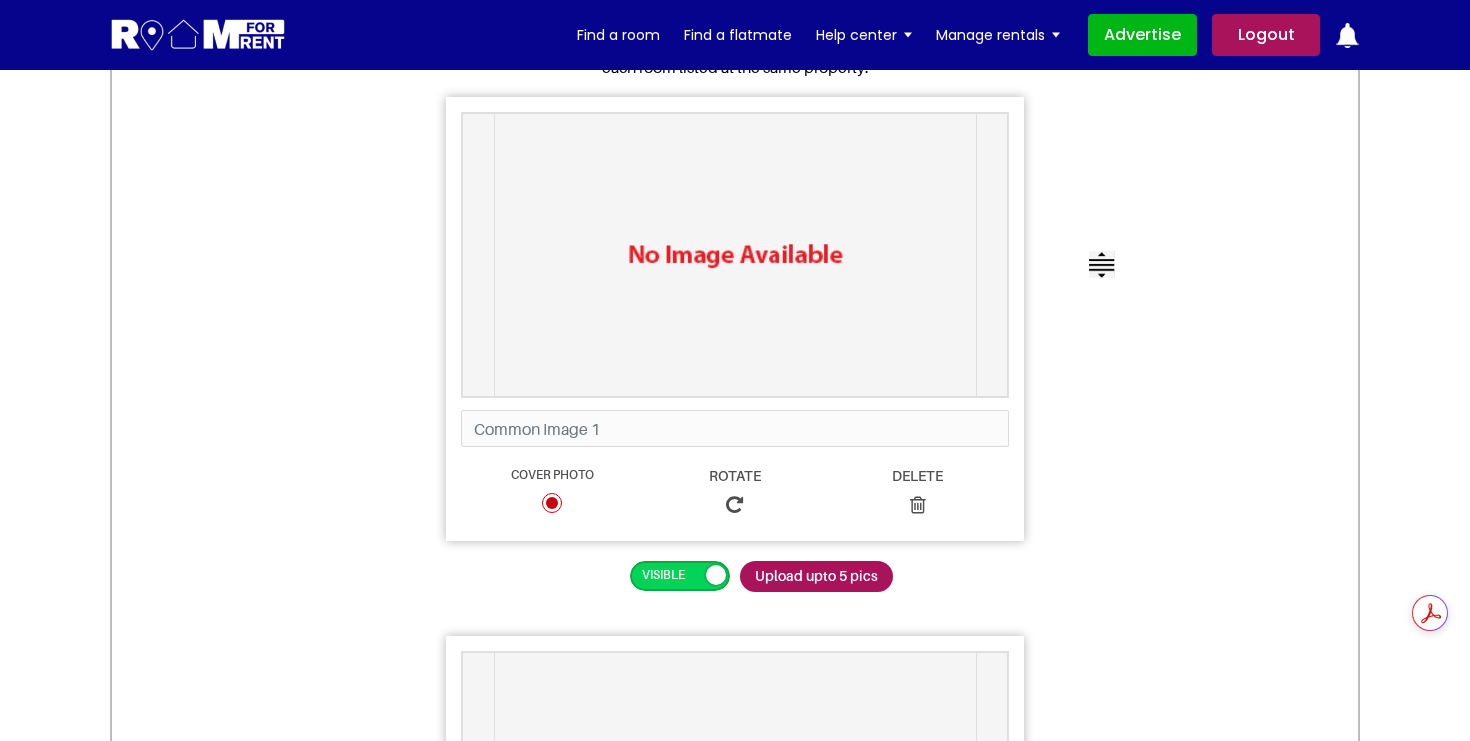 radio on "true" 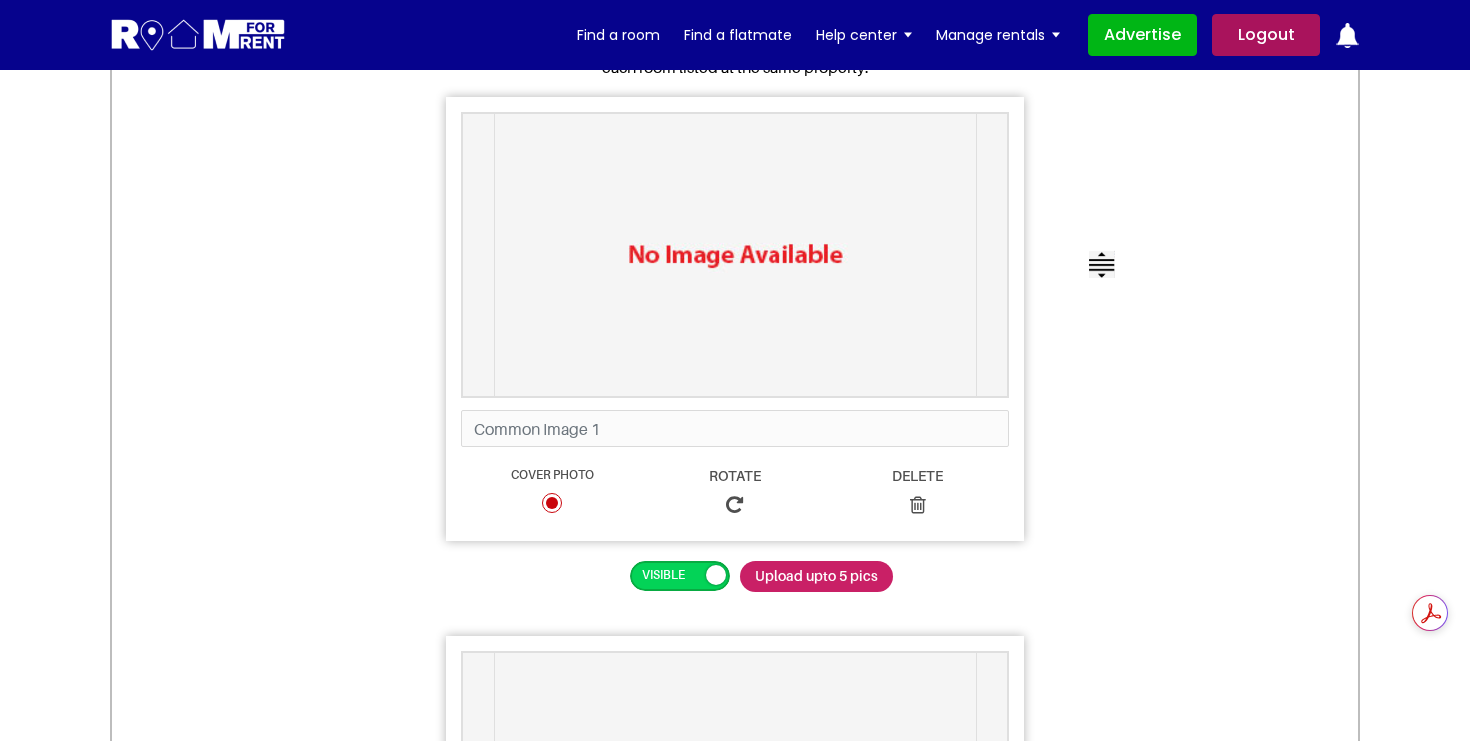 click on "Upload upto 5 pics" at bounding box center (816, 576) 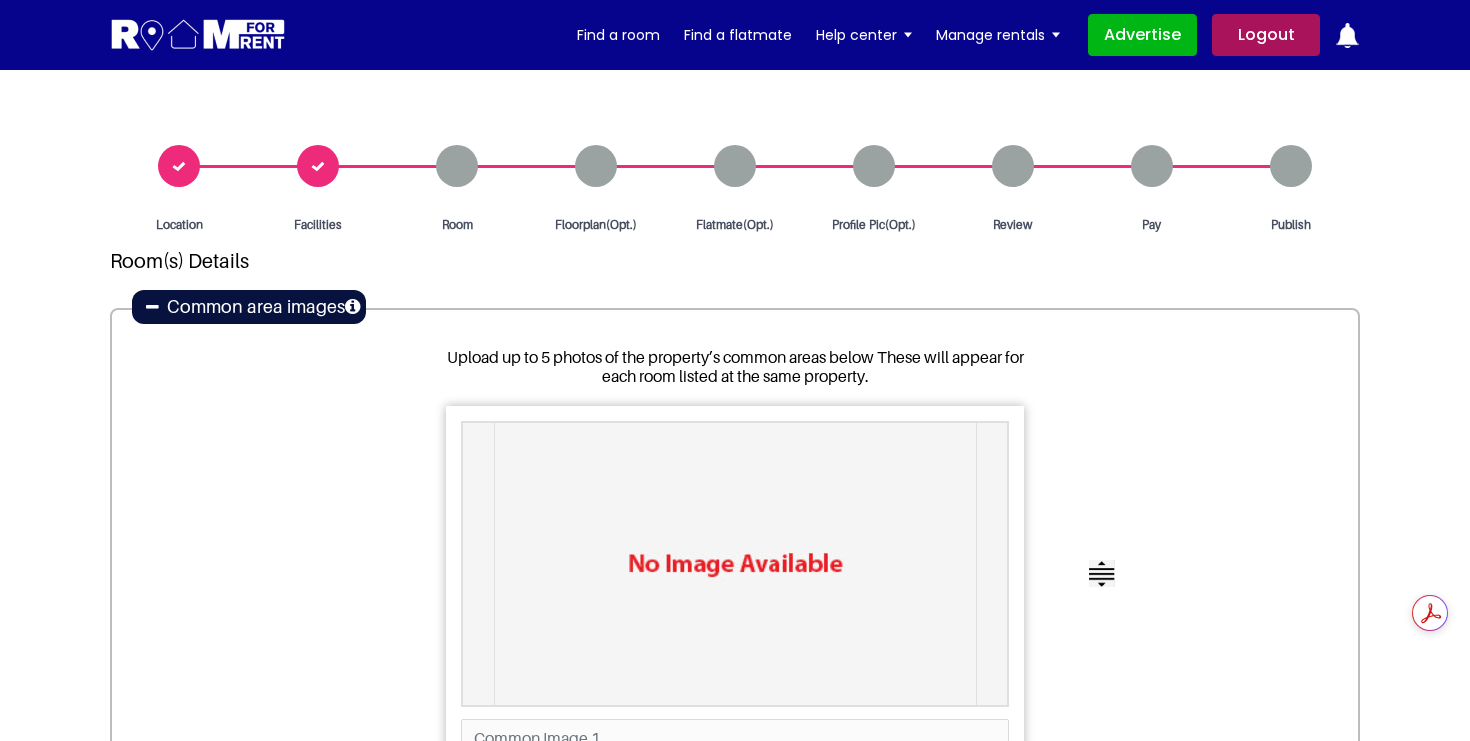 scroll, scrollTop: 309, scrollLeft: 0, axis: vertical 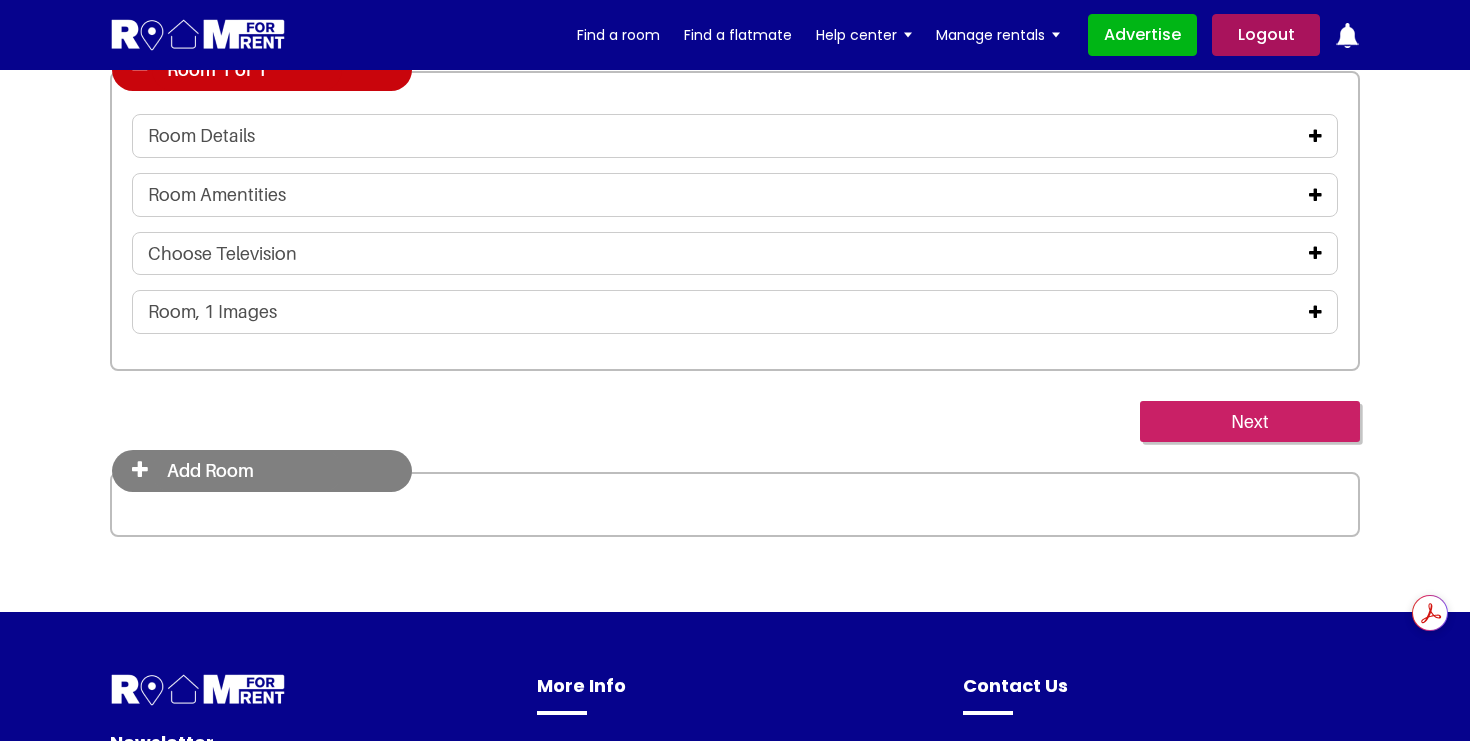 click on "Next" at bounding box center [1250, 422] 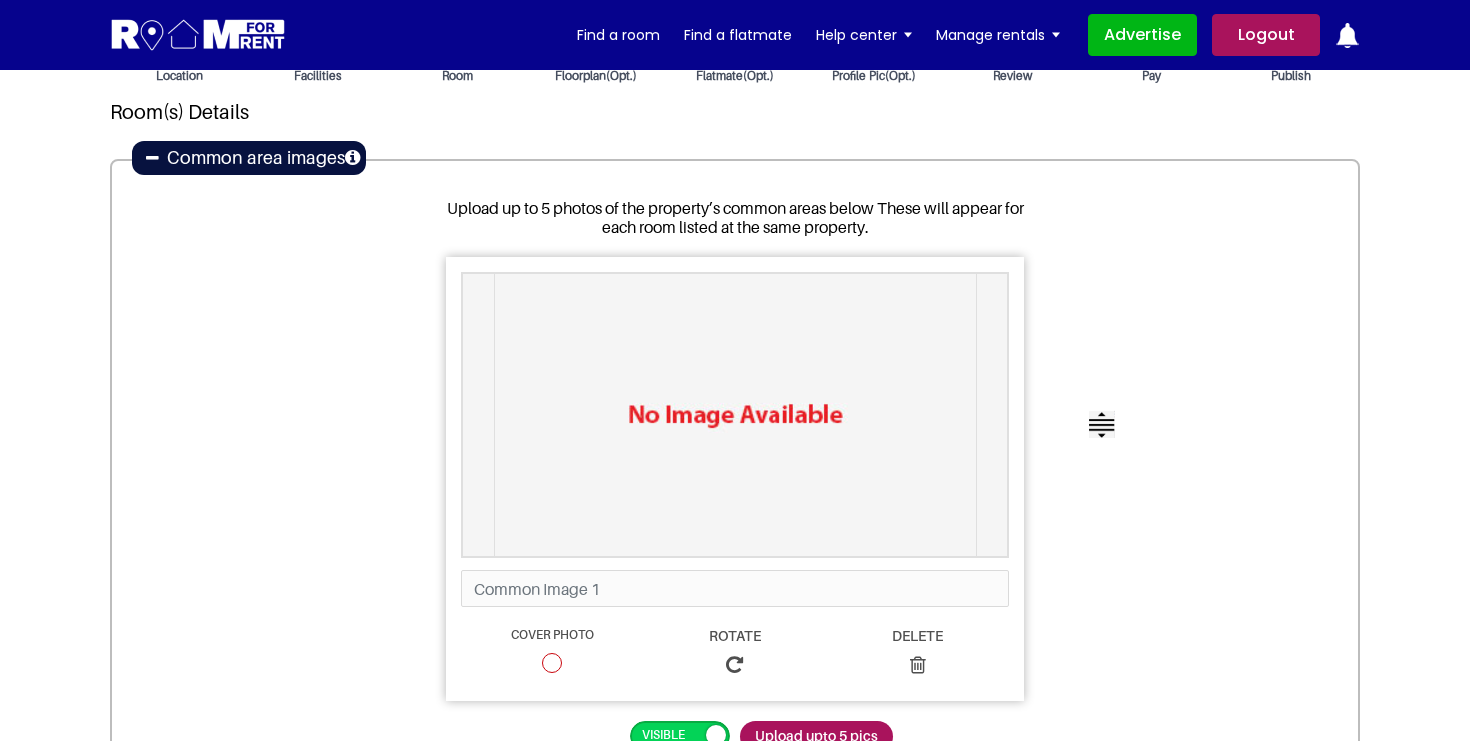 scroll, scrollTop: 0, scrollLeft: 0, axis: both 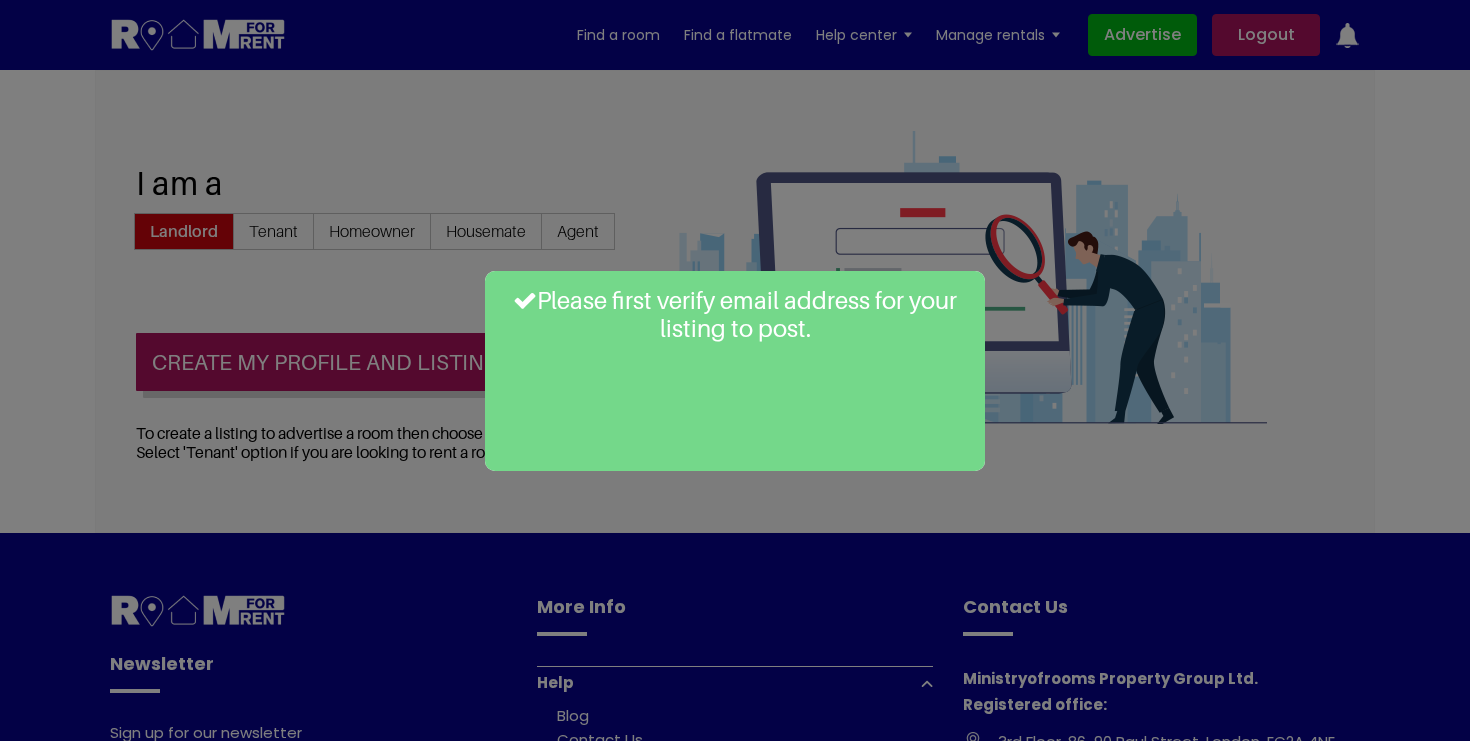 click on "Please first verify email address for your listing to post." at bounding box center (735, 370) 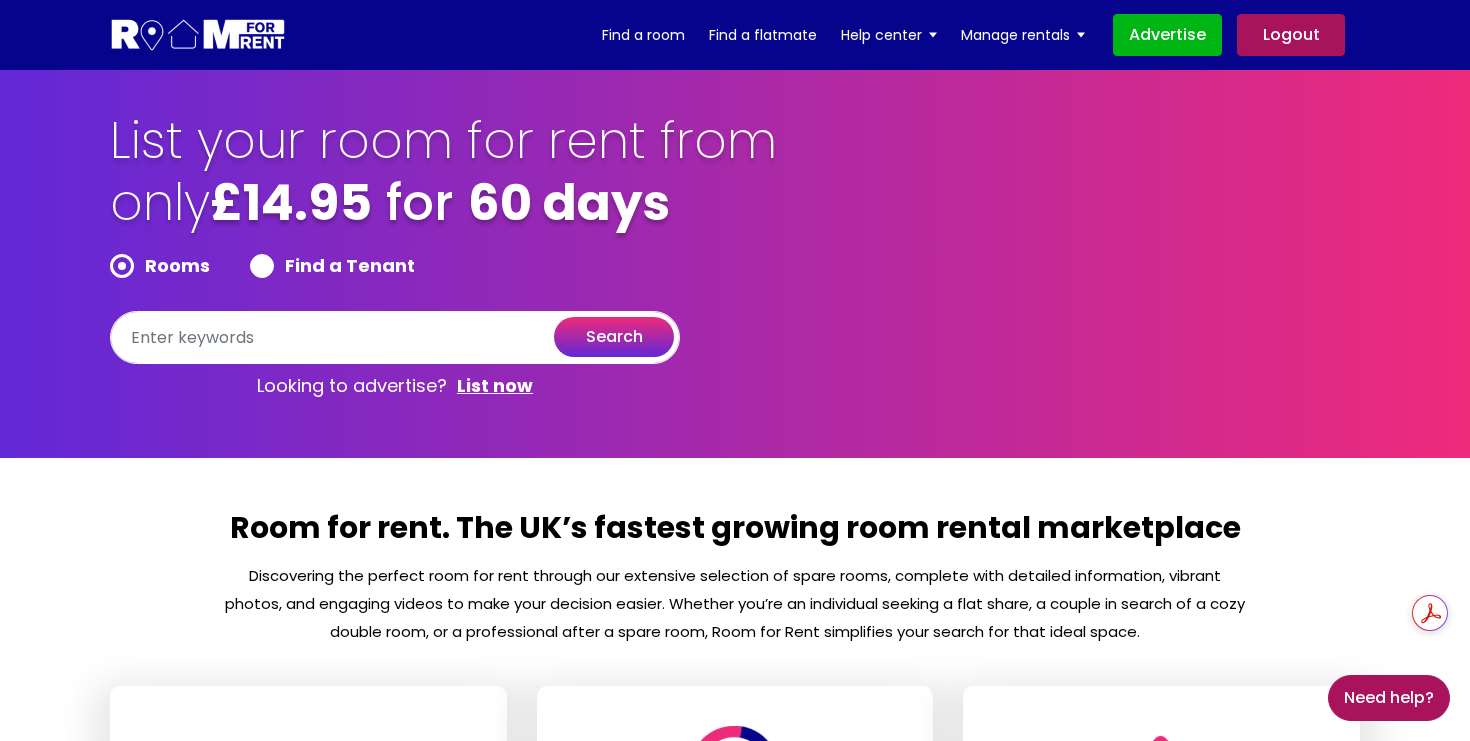 scroll, scrollTop: 0, scrollLeft: 0, axis: both 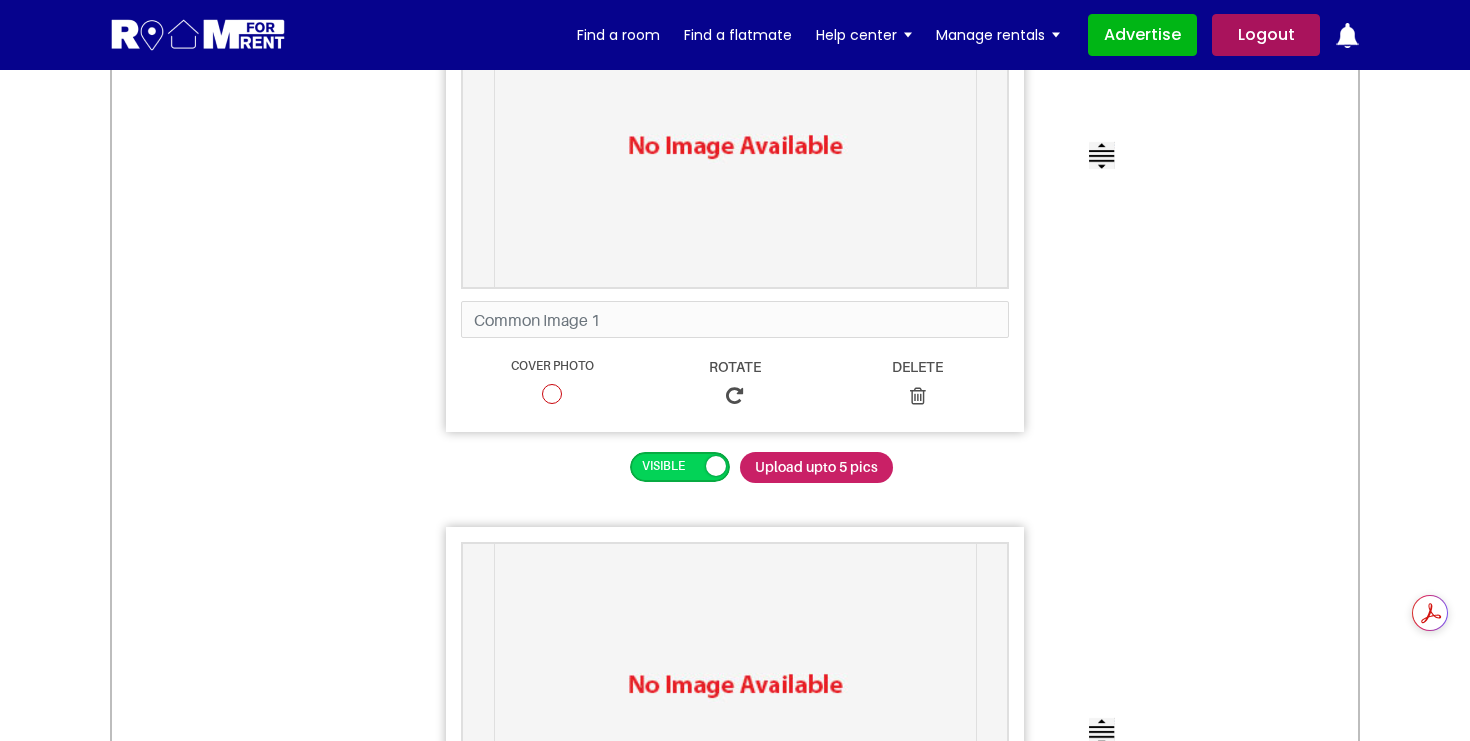 click on "Upload upto 5 pics" at bounding box center [816, 467] 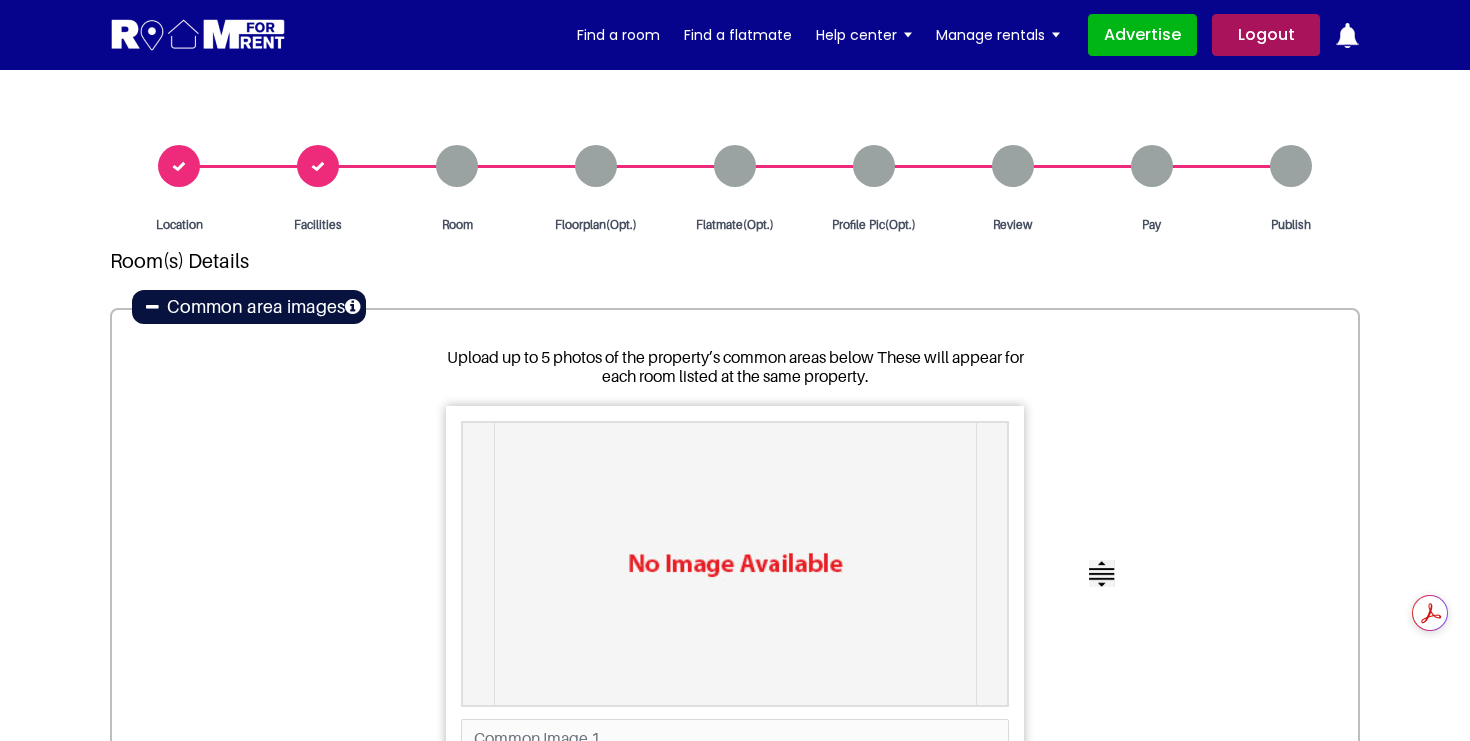 scroll, scrollTop: 274, scrollLeft: 0, axis: vertical 